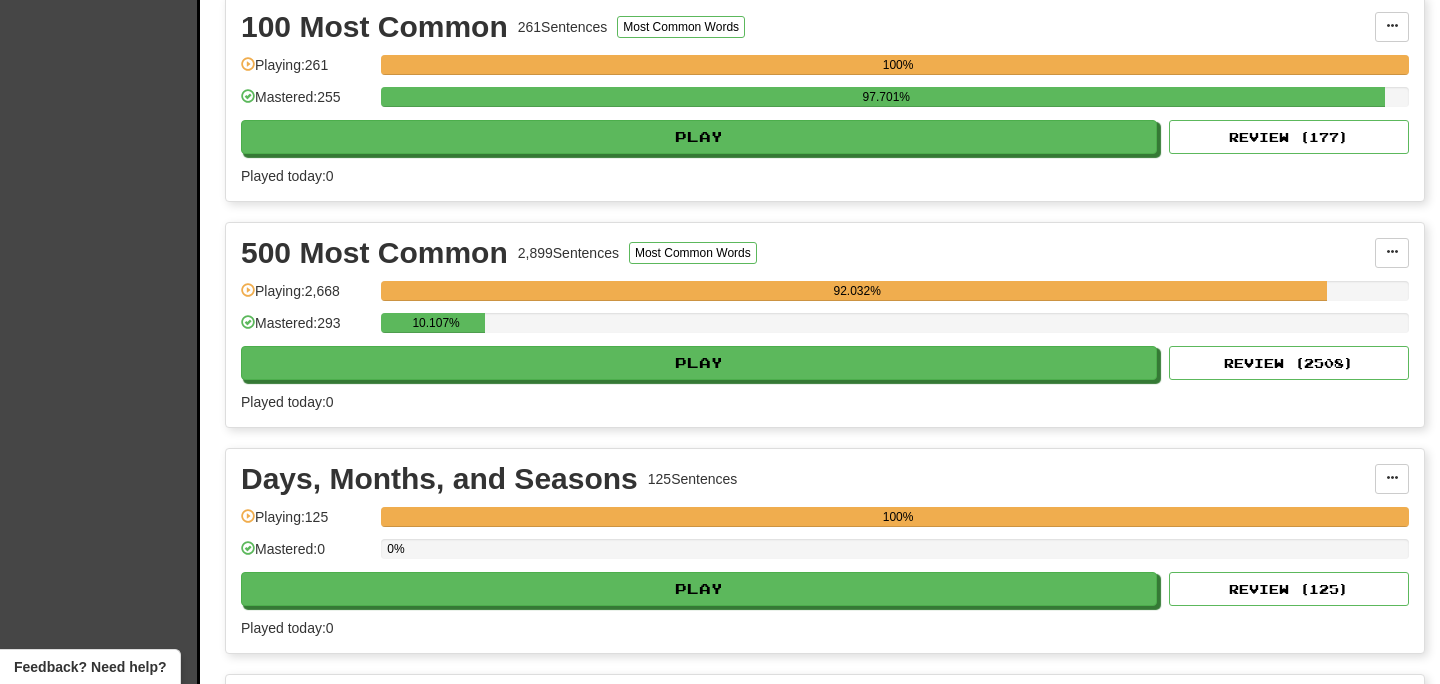 scroll, scrollTop: 725, scrollLeft: 0, axis: vertical 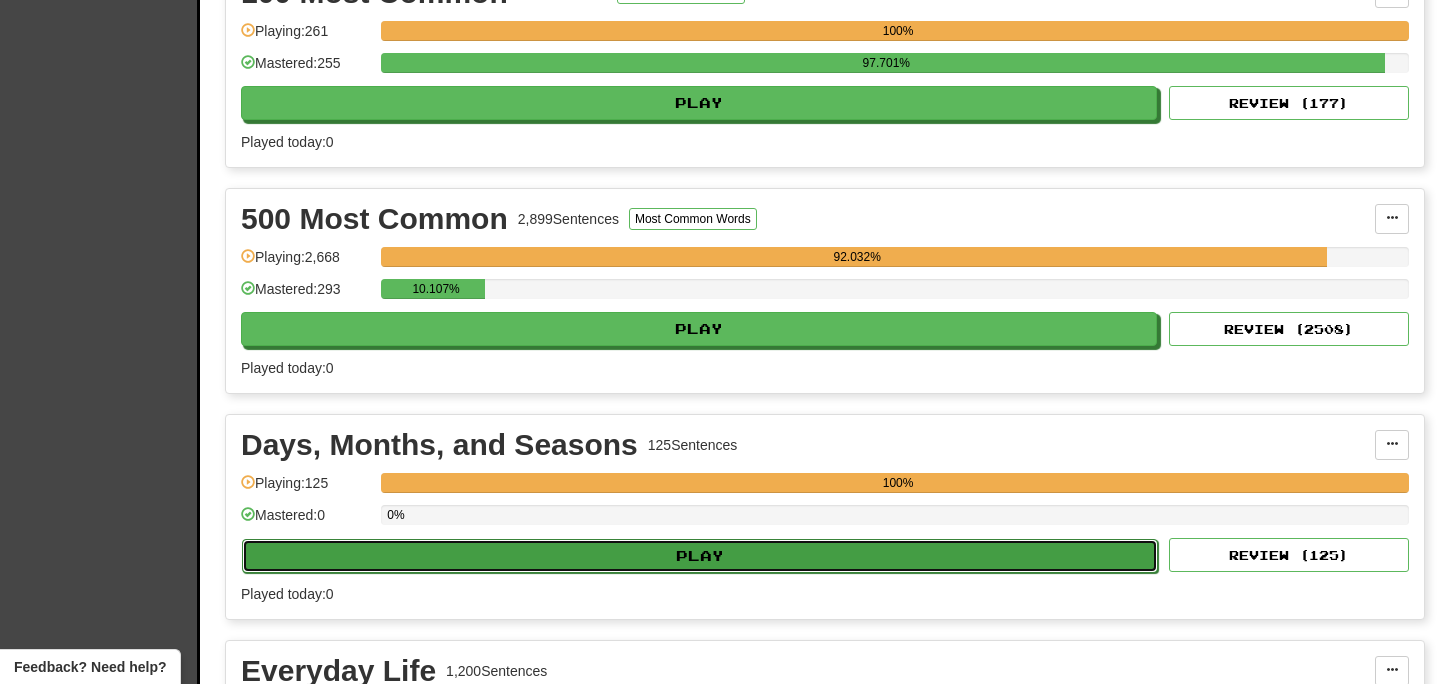 click on "Play" at bounding box center [700, 556] 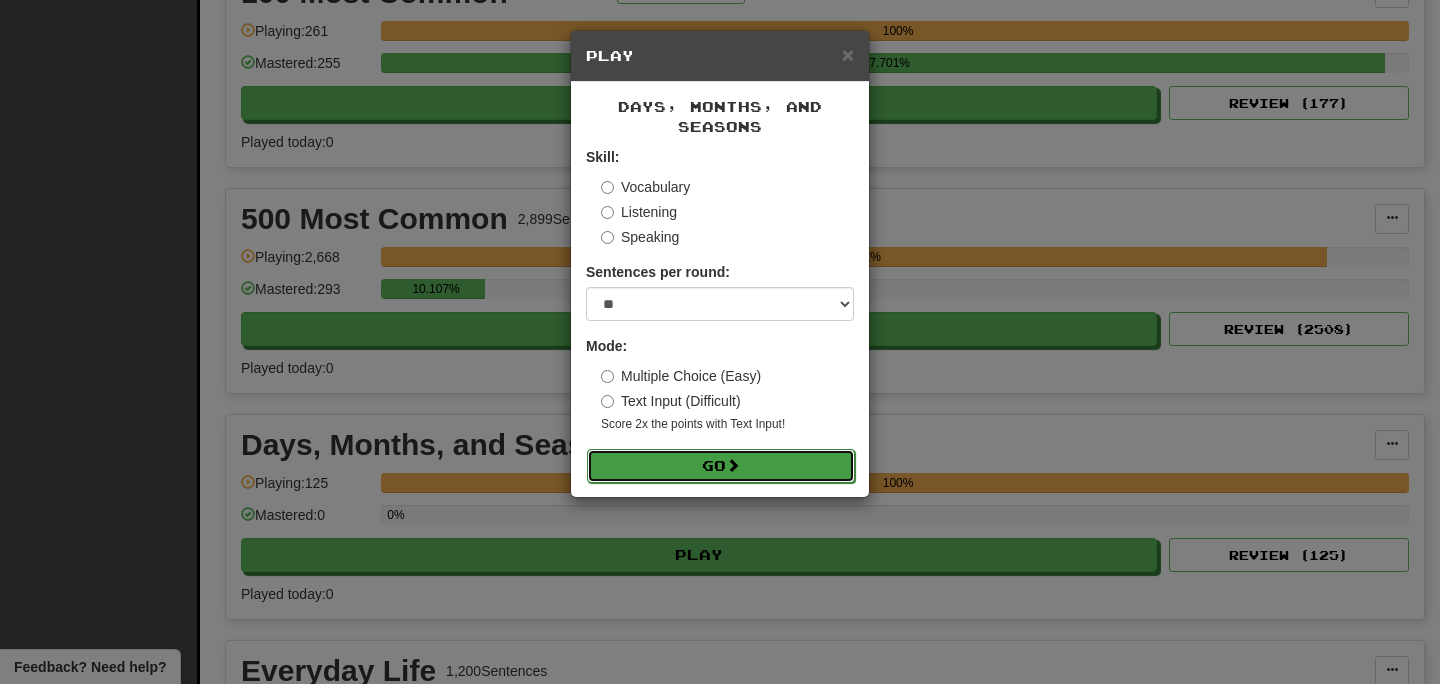 click on "Go" at bounding box center (721, 466) 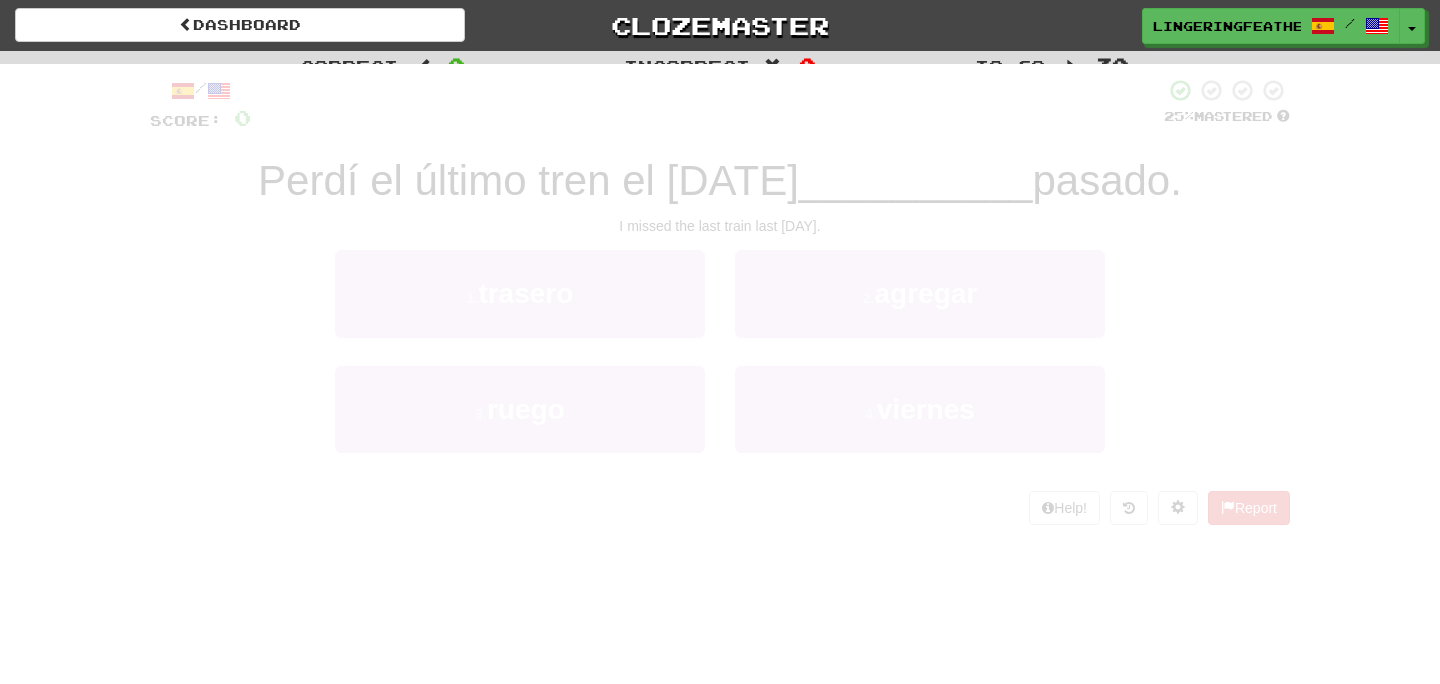 scroll, scrollTop: 0, scrollLeft: 0, axis: both 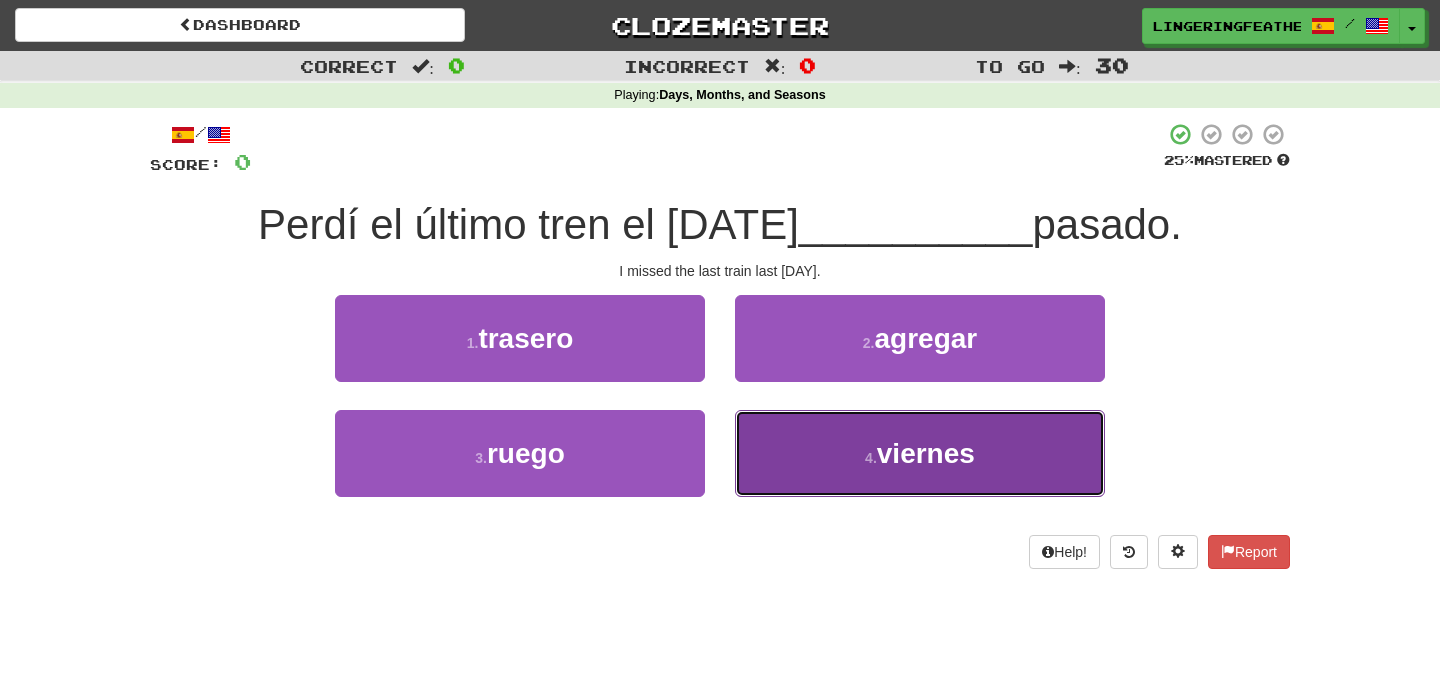 click on "[NUMBER] . [DAY]" at bounding box center (920, 453) 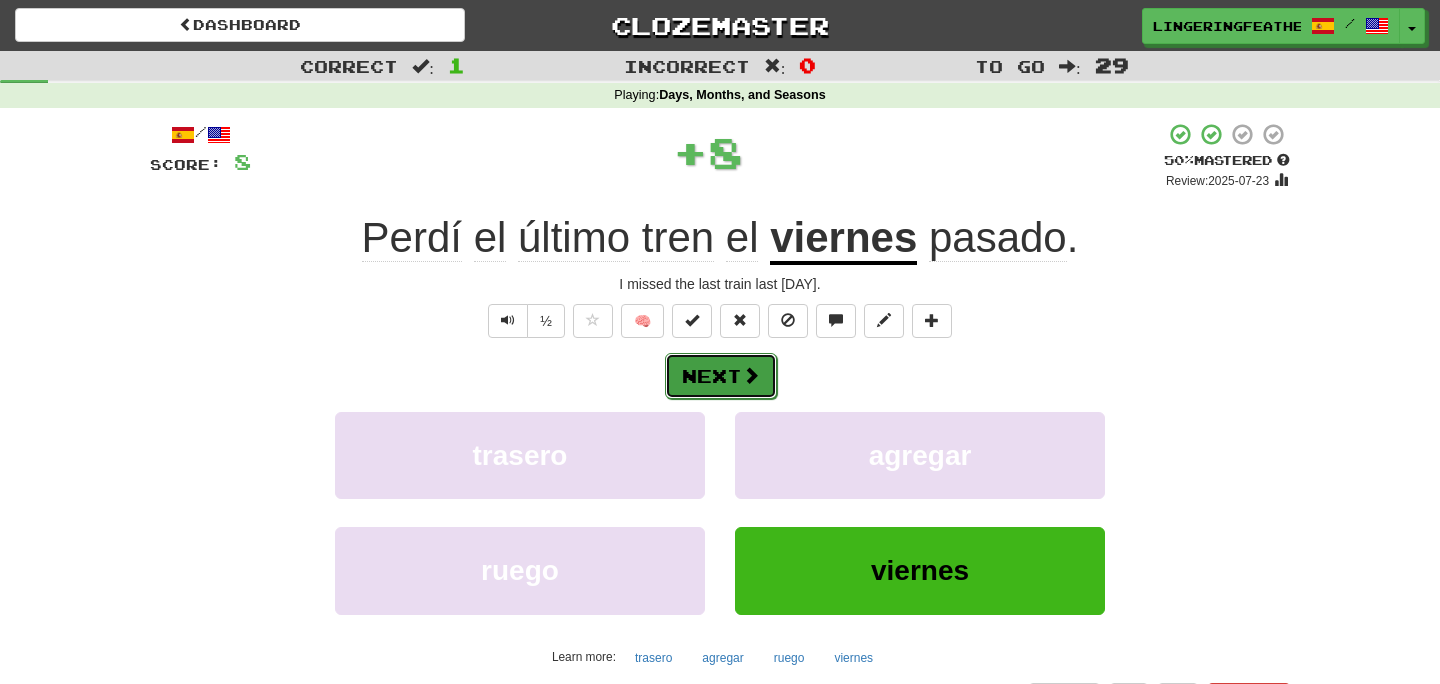 click on "Next" at bounding box center (721, 376) 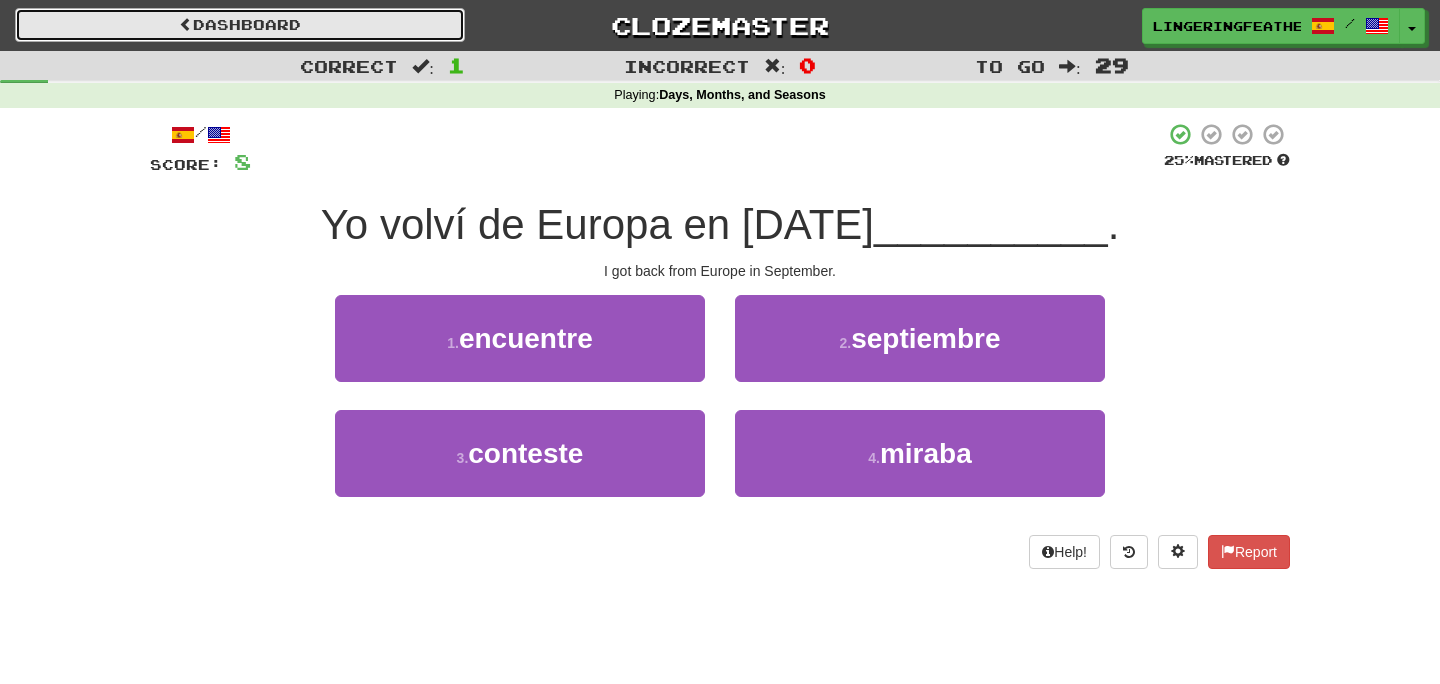 click on "Dashboard" at bounding box center [240, 25] 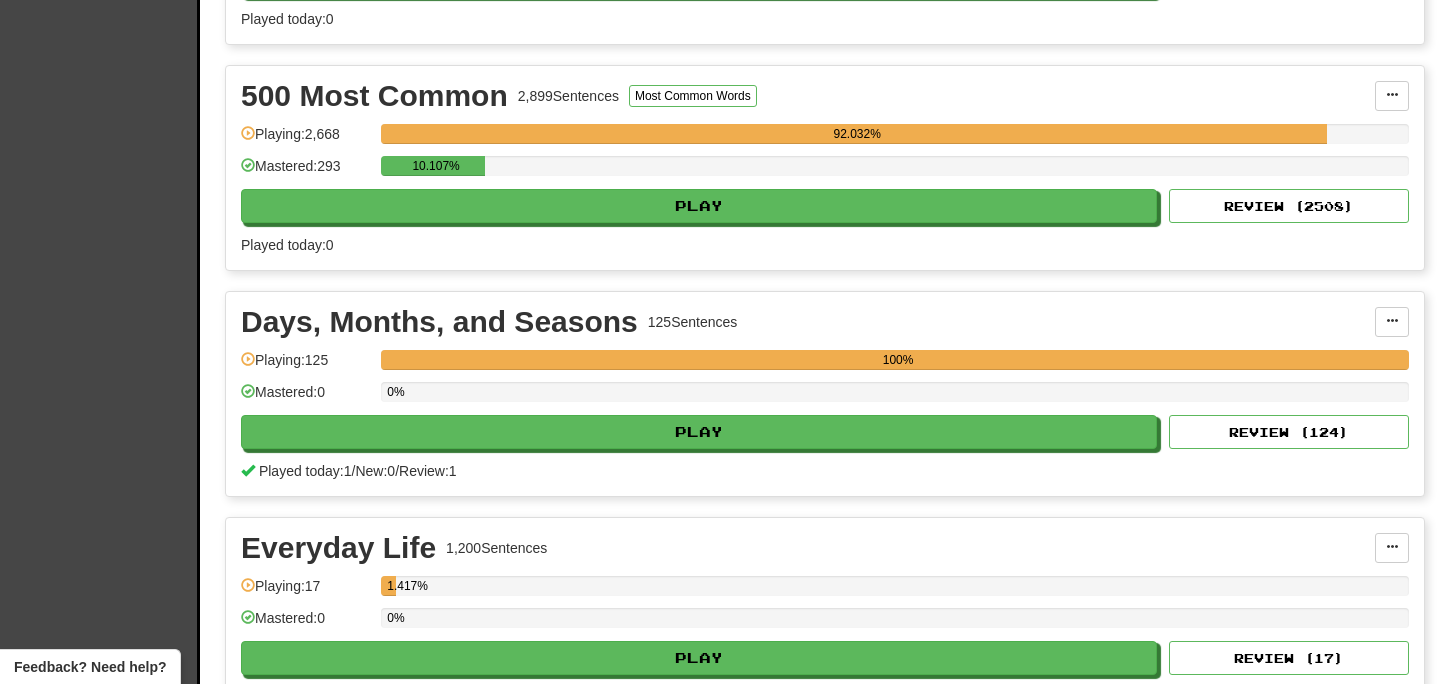 scroll, scrollTop: 872, scrollLeft: 0, axis: vertical 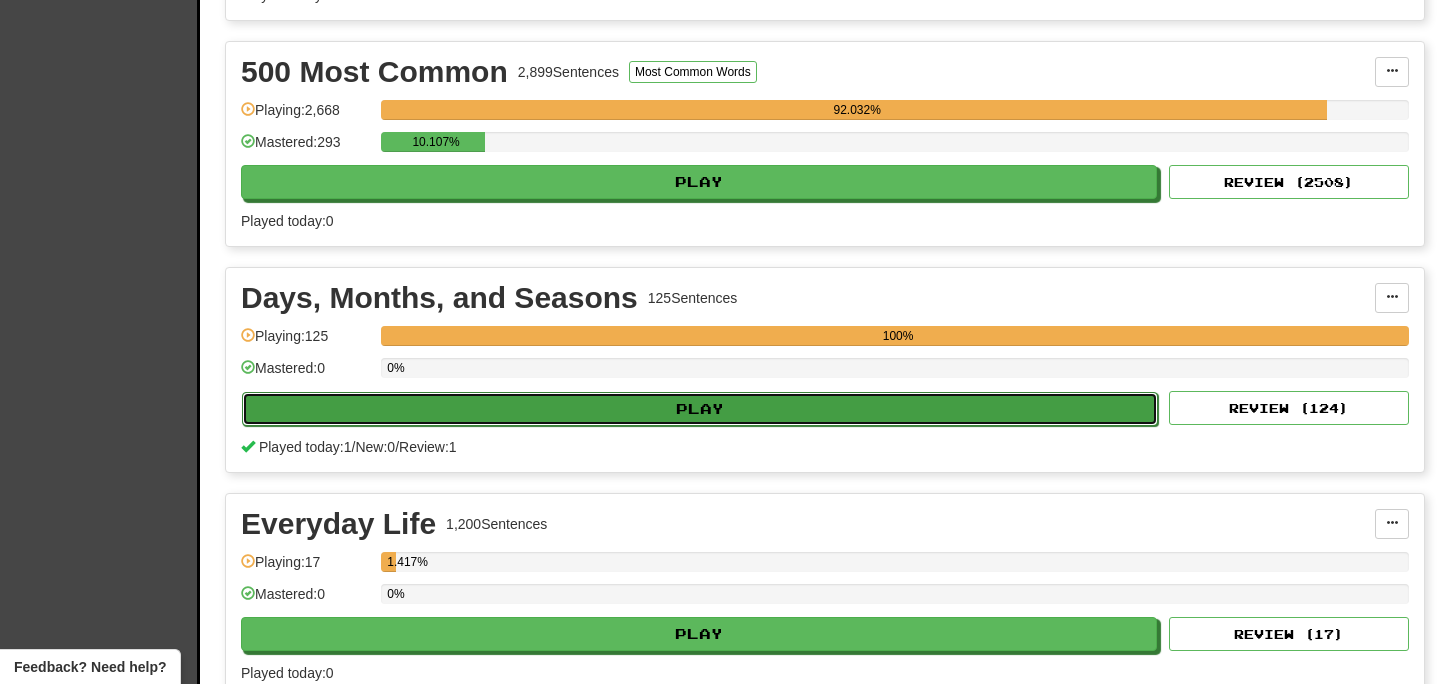 click on "Play" at bounding box center [700, 409] 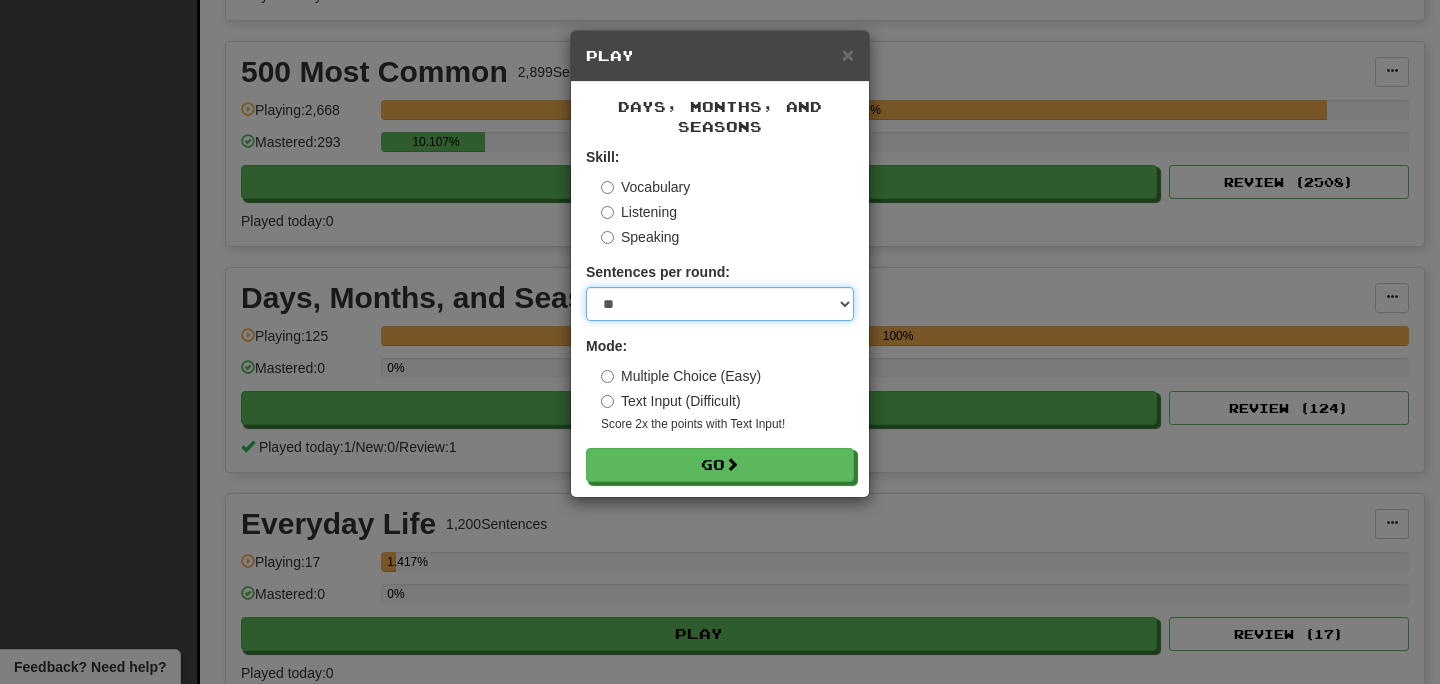 click on "* ** ** ** ** ** *** ********" at bounding box center [720, 304] 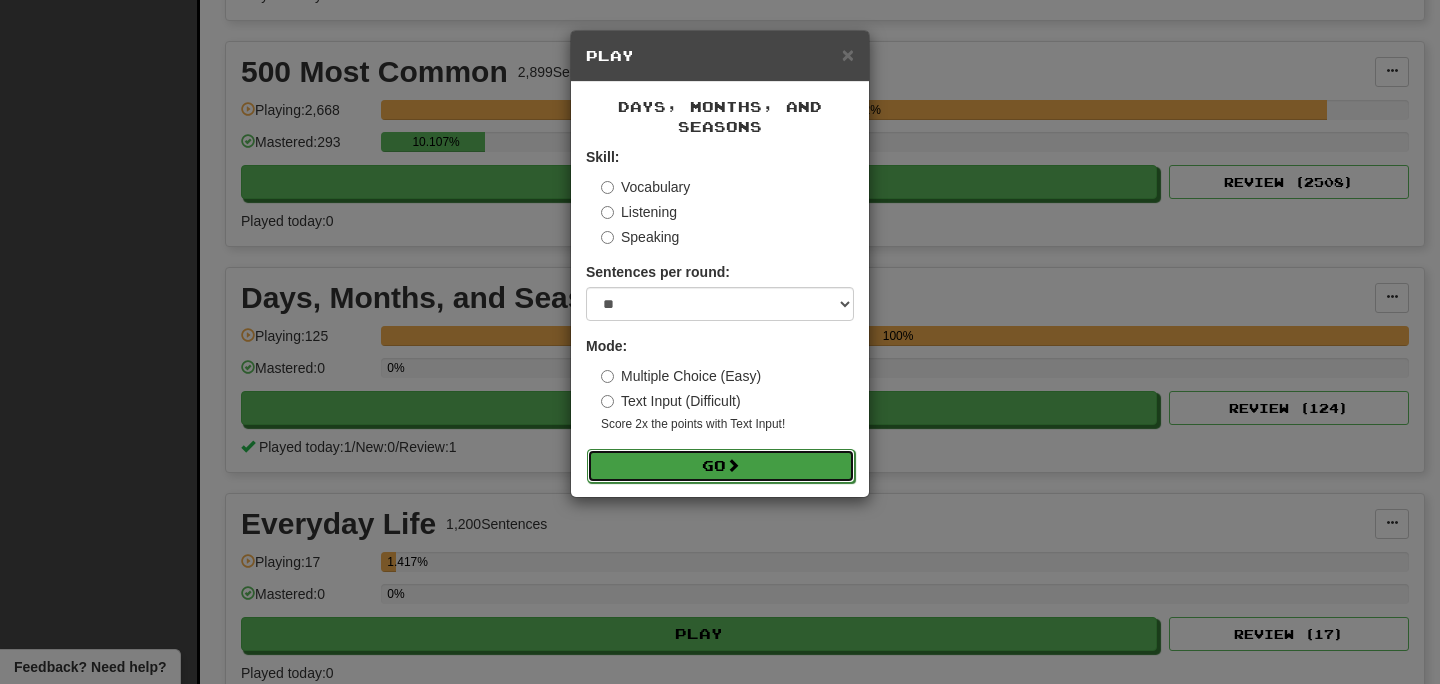 click on "Go" at bounding box center [721, 466] 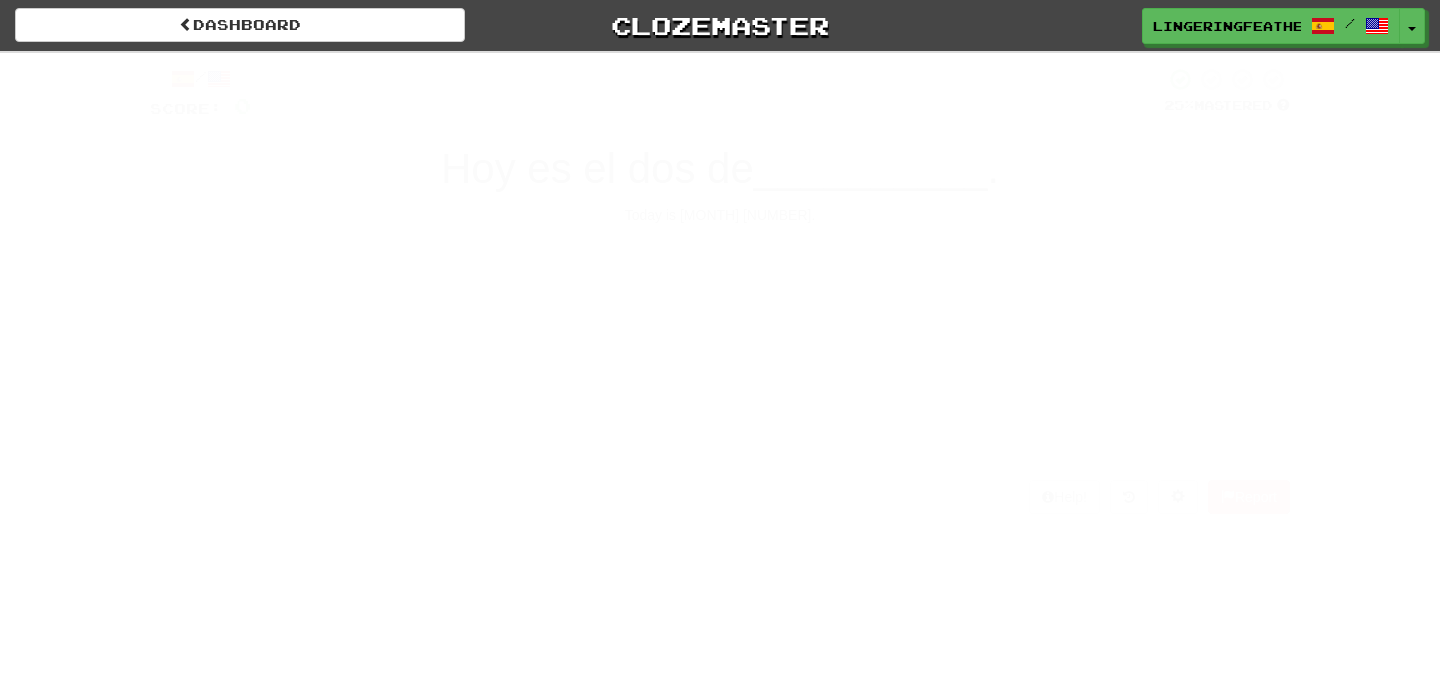 scroll, scrollTop: 0, scrollLeft: 0, axis: both 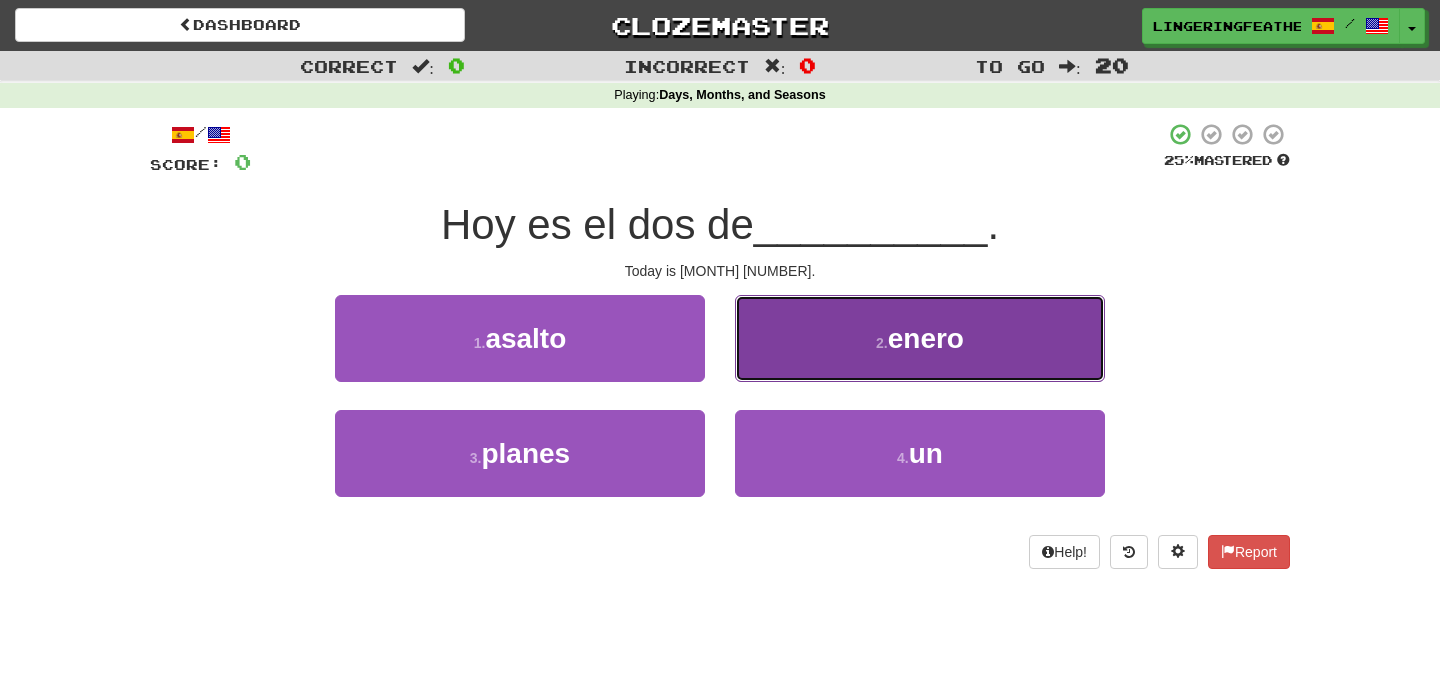 click on "[NUMBER] . [MONTH]" at bounding box center [920, 338] 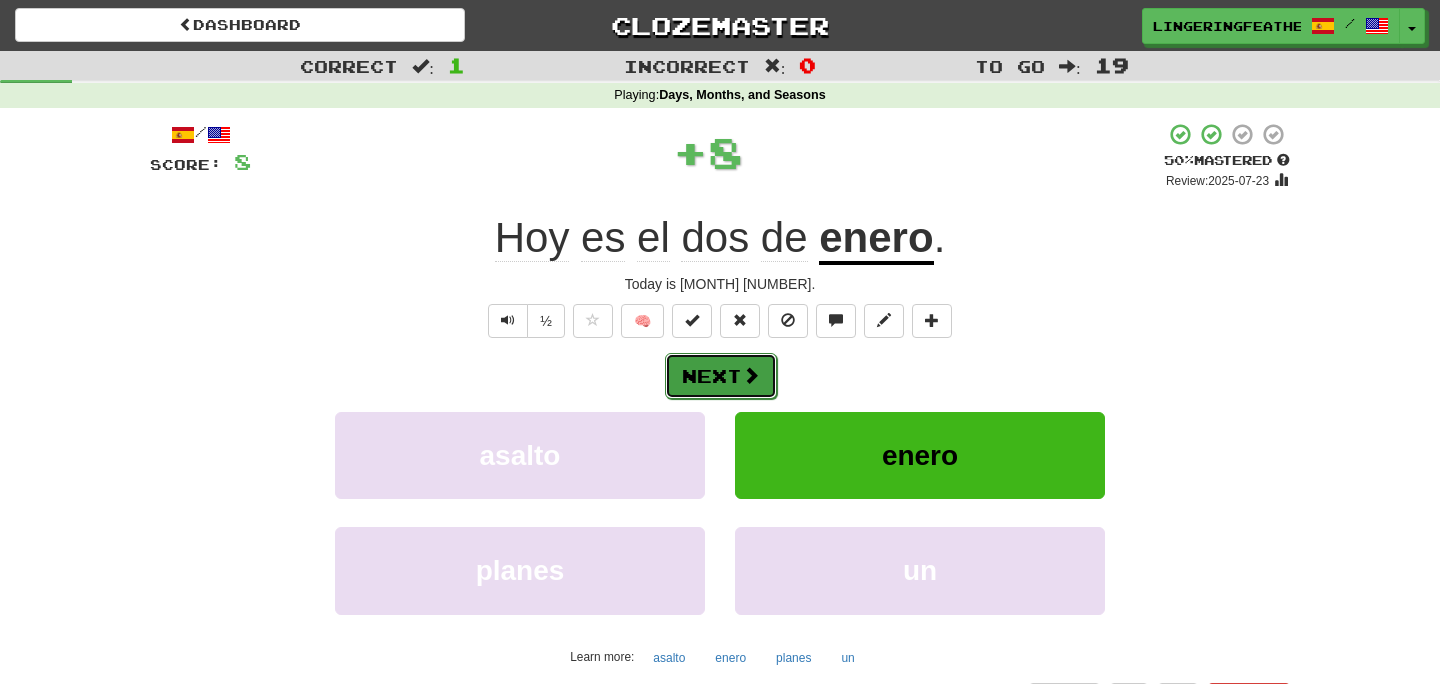 click on "Next" at bounding box center (721, 376) 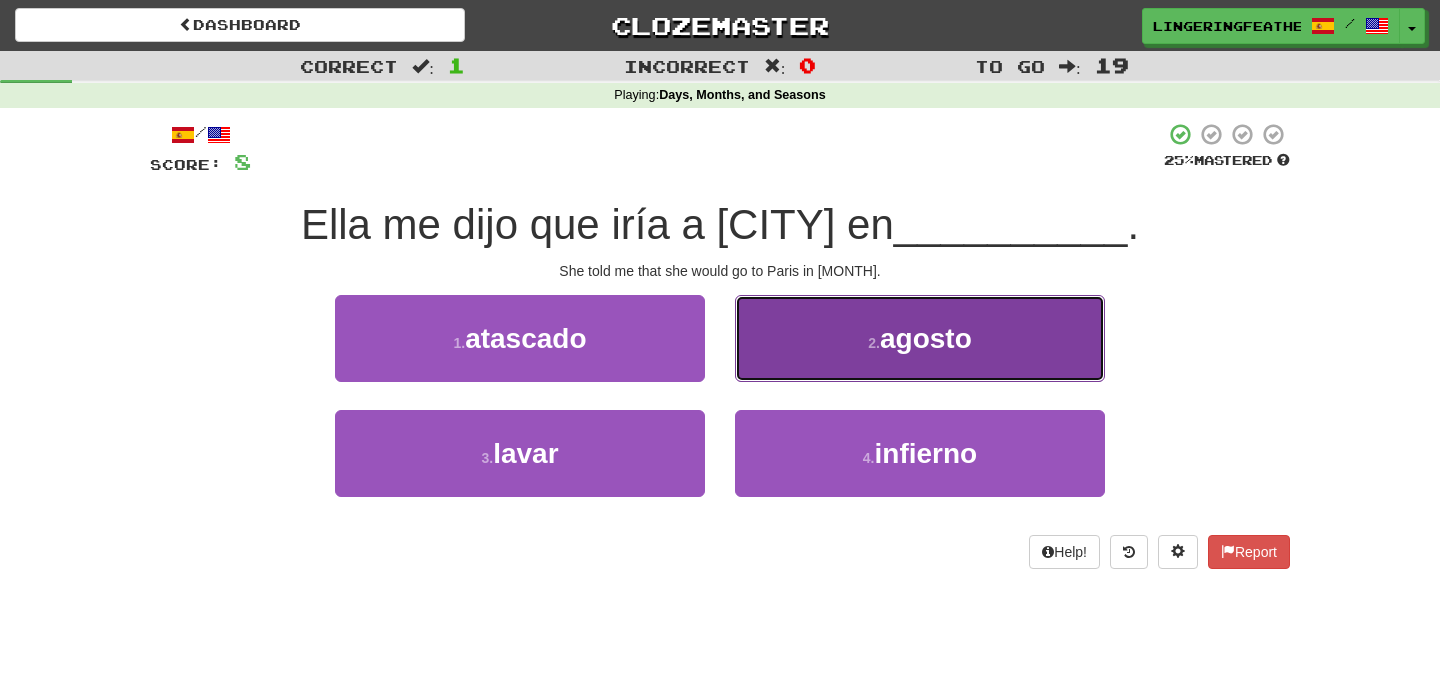 click on "[NUMBER] . [MONTH]" at bounding box center [920, 338] 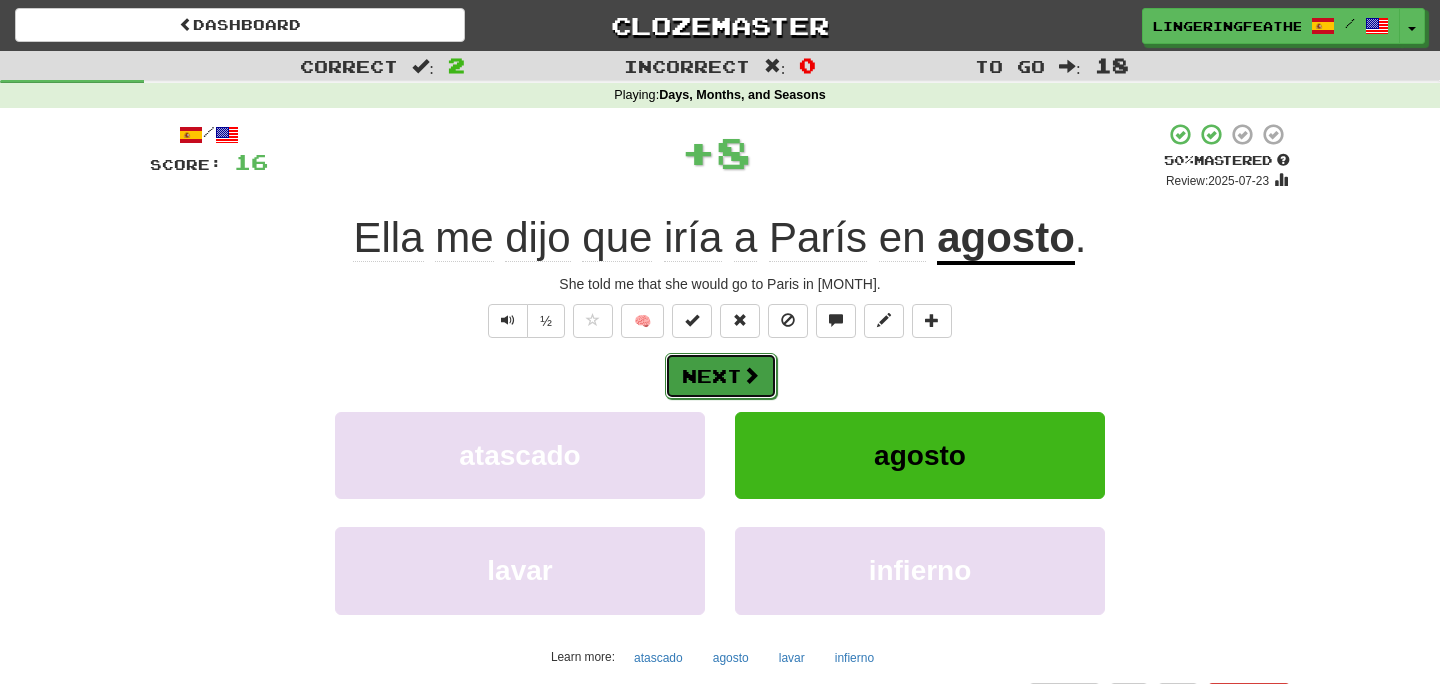 click on "Next" at bounding box center (721, 376) 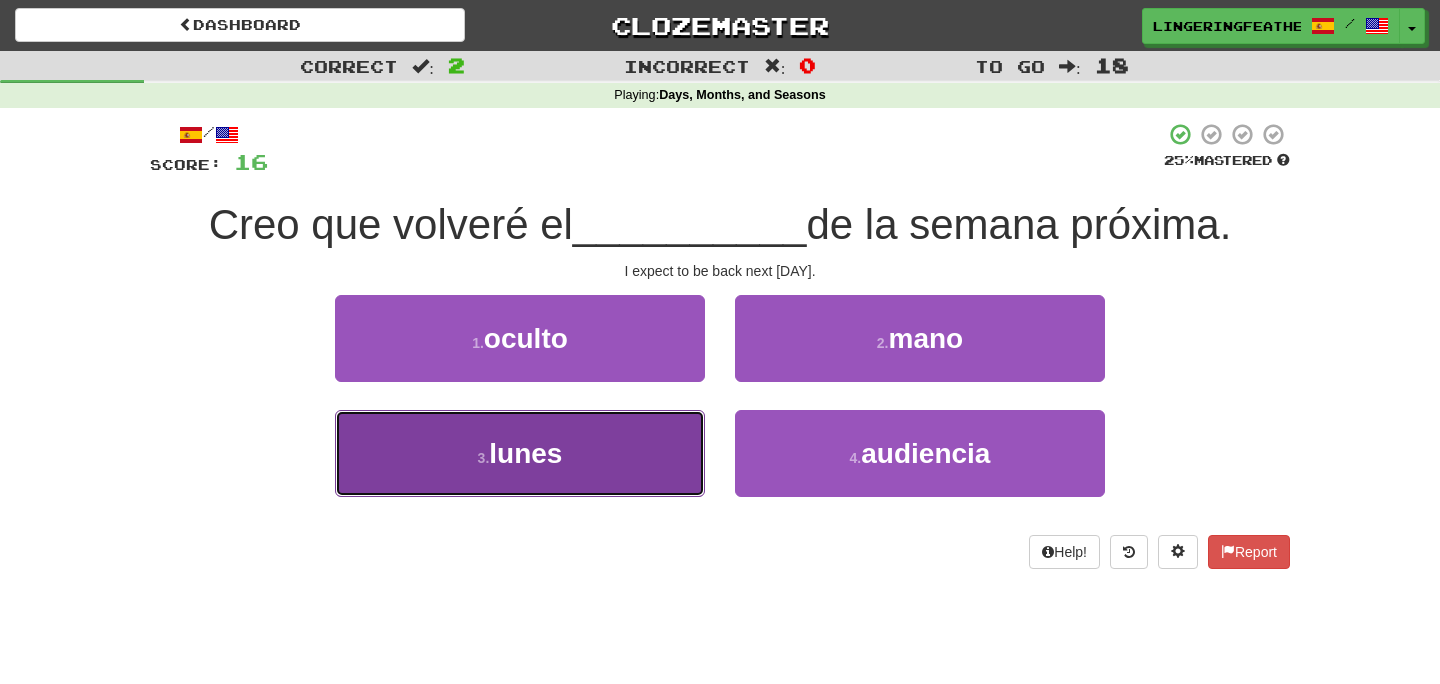 click on "[NUMBER] . [DAY]" at bounding box center (520, 453) 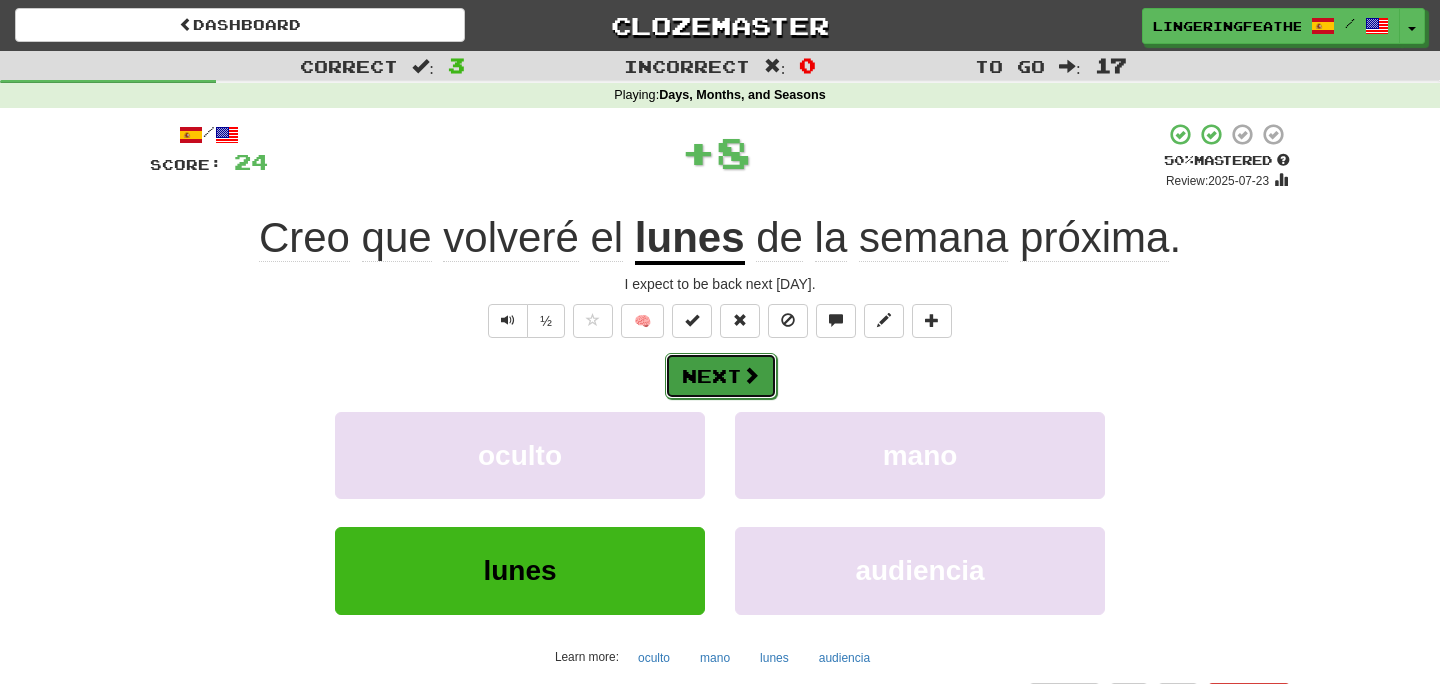 click on "Next" at bounding box center (721, 376) 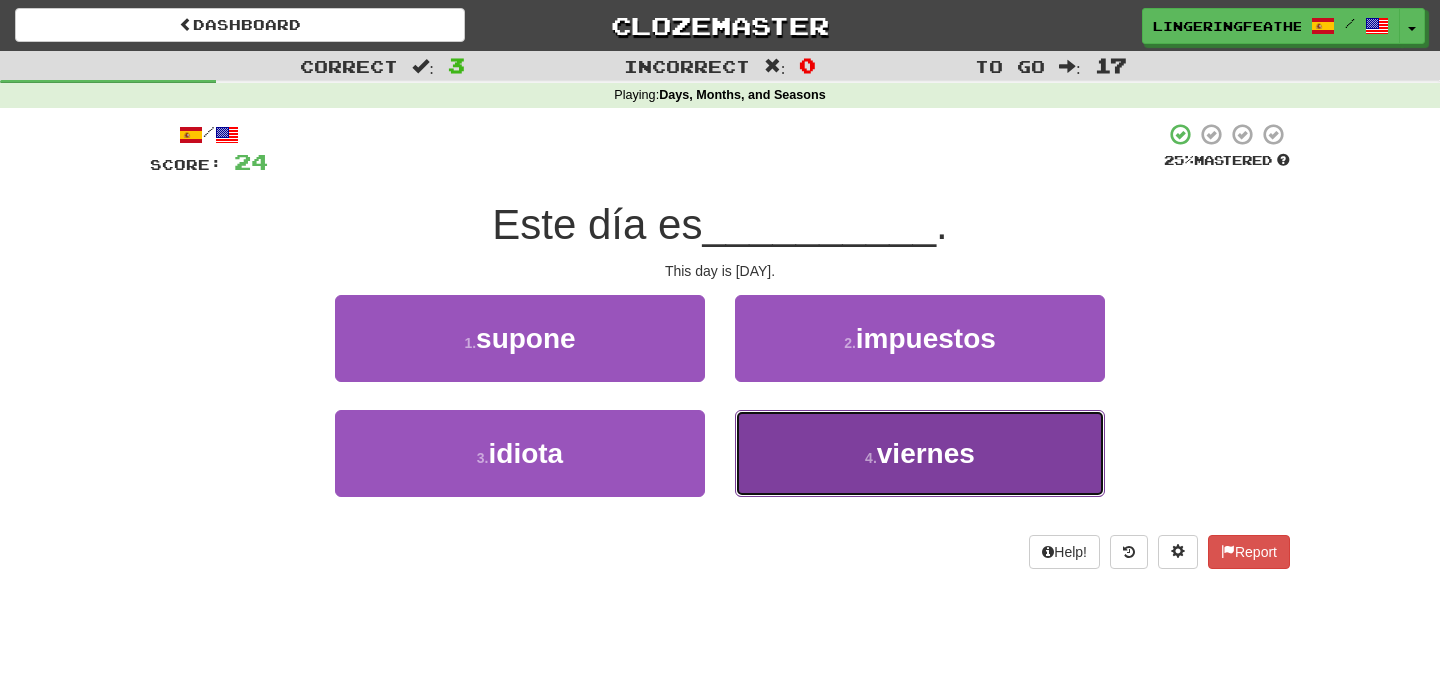click on "[NUMBER] . [DAY]" at bounding box center [920, 453] 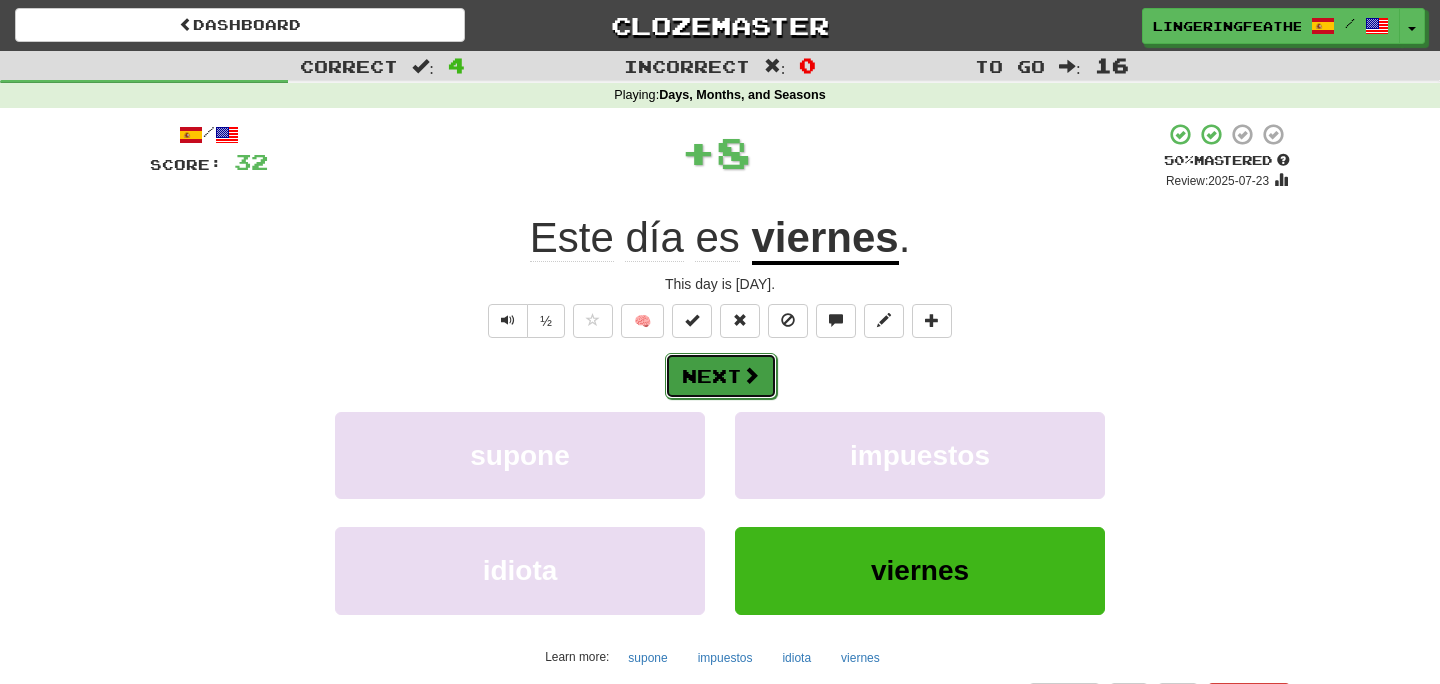 click on "Next" at bounding box center [721, 376] 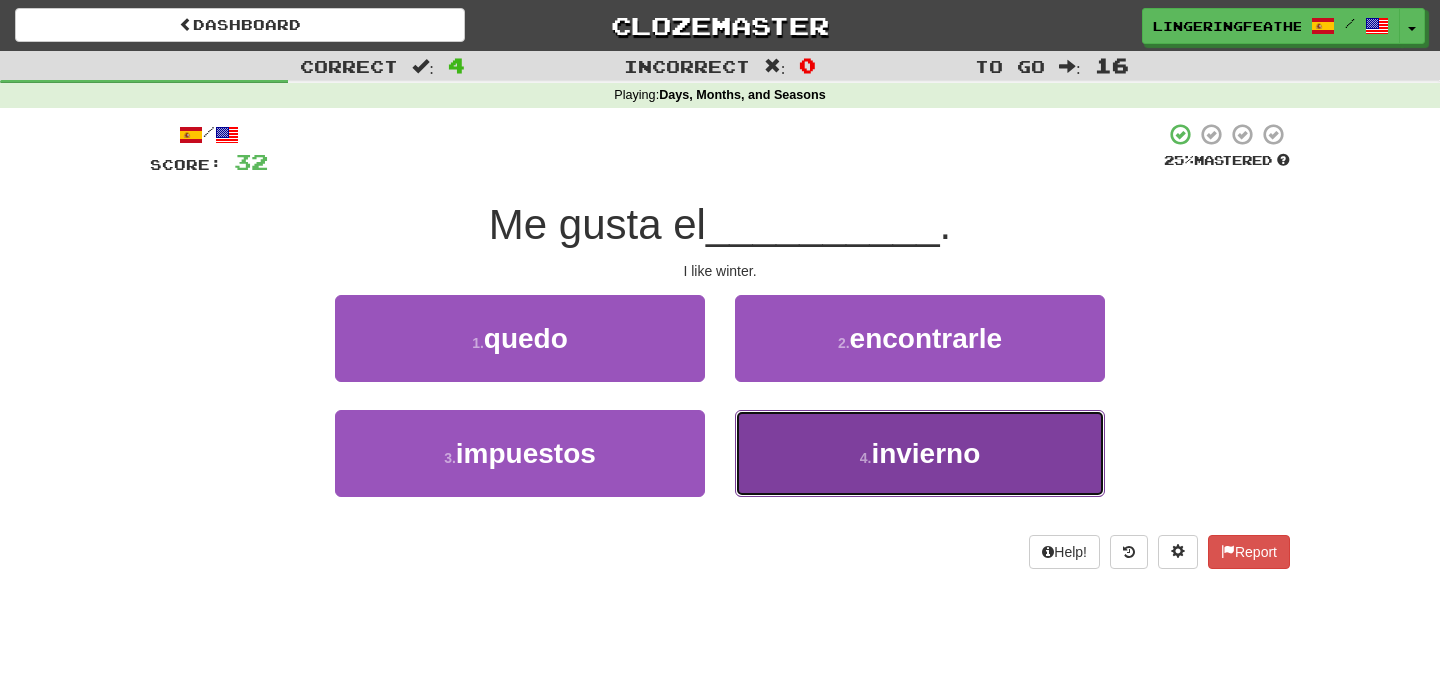 click on "[NUMBER] . [SEASON]" at bounding box center (920, 453) 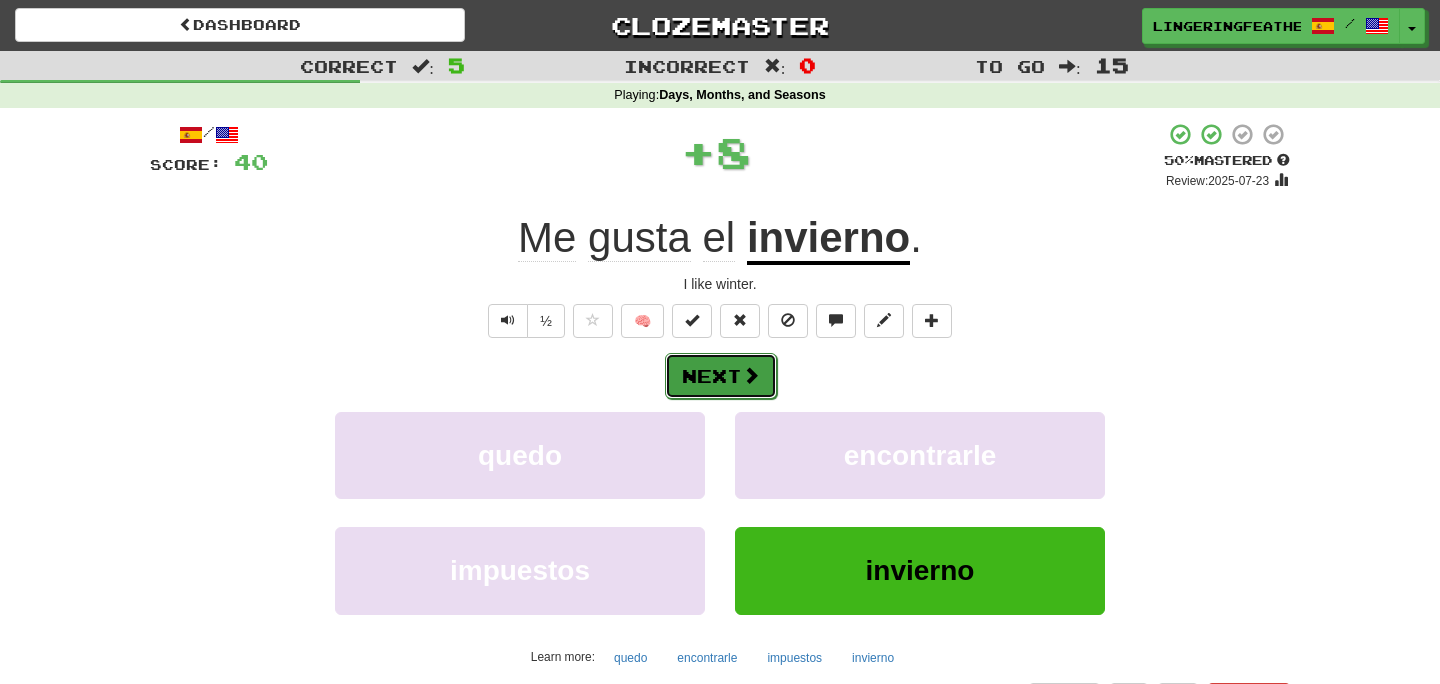 click on "Next" at bounding box center (721, 376) 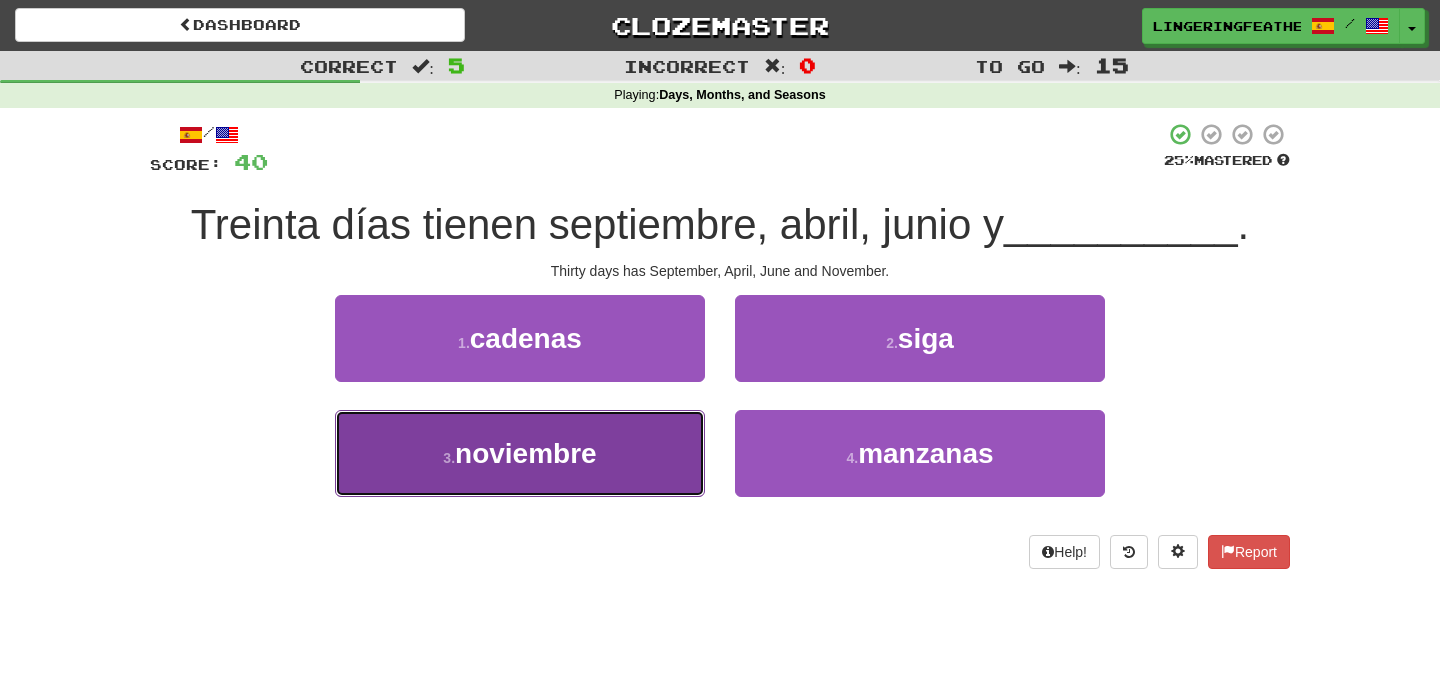 click on "[NUMBER] . [MONTH]" at bounding box center (520, 453) 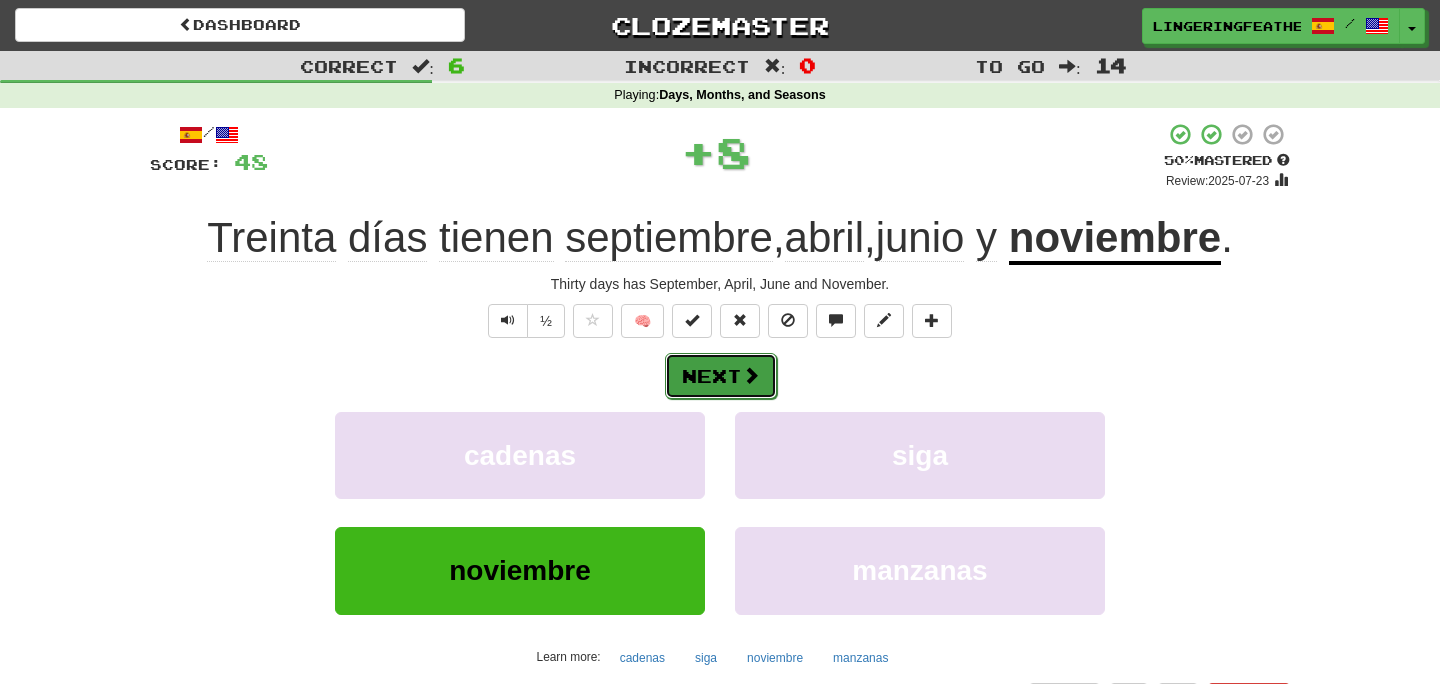click at bounding box center [751, 375] 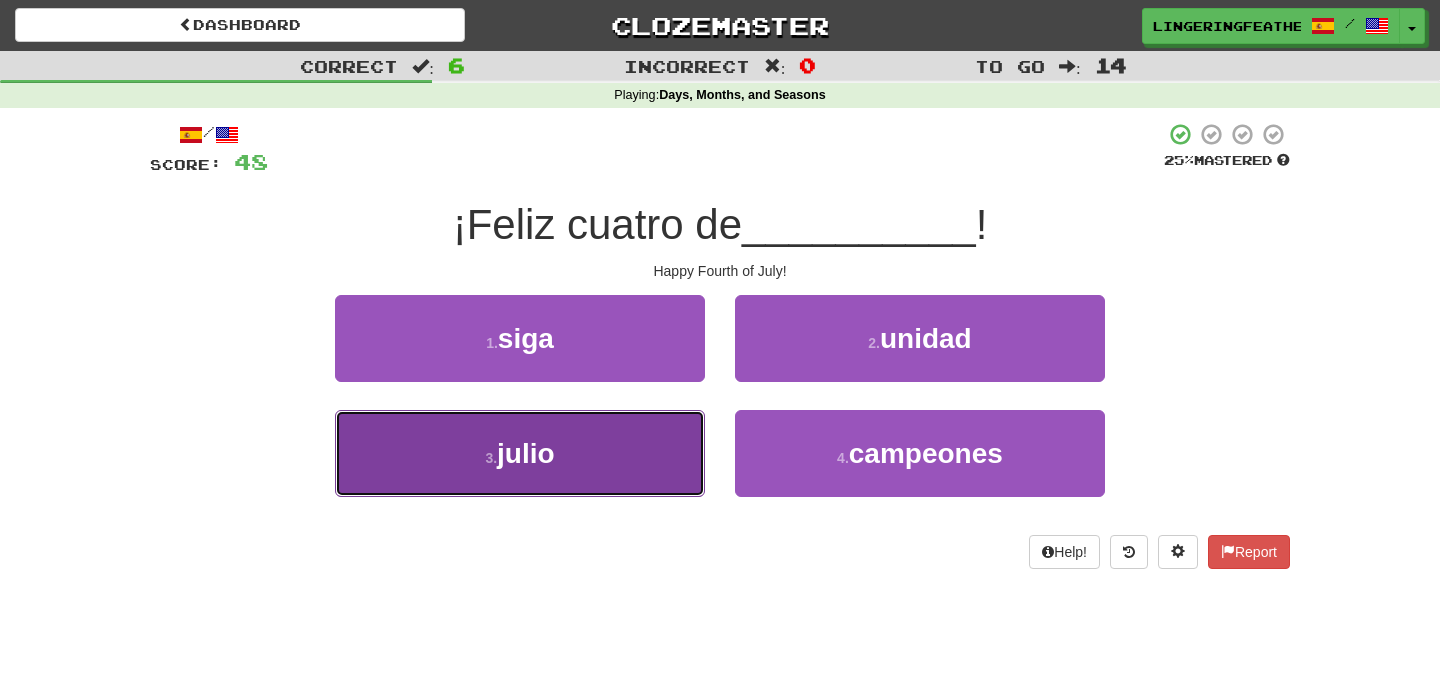 click on "[NUMBER] . [MONTH]" at bounding box center [520, 453] 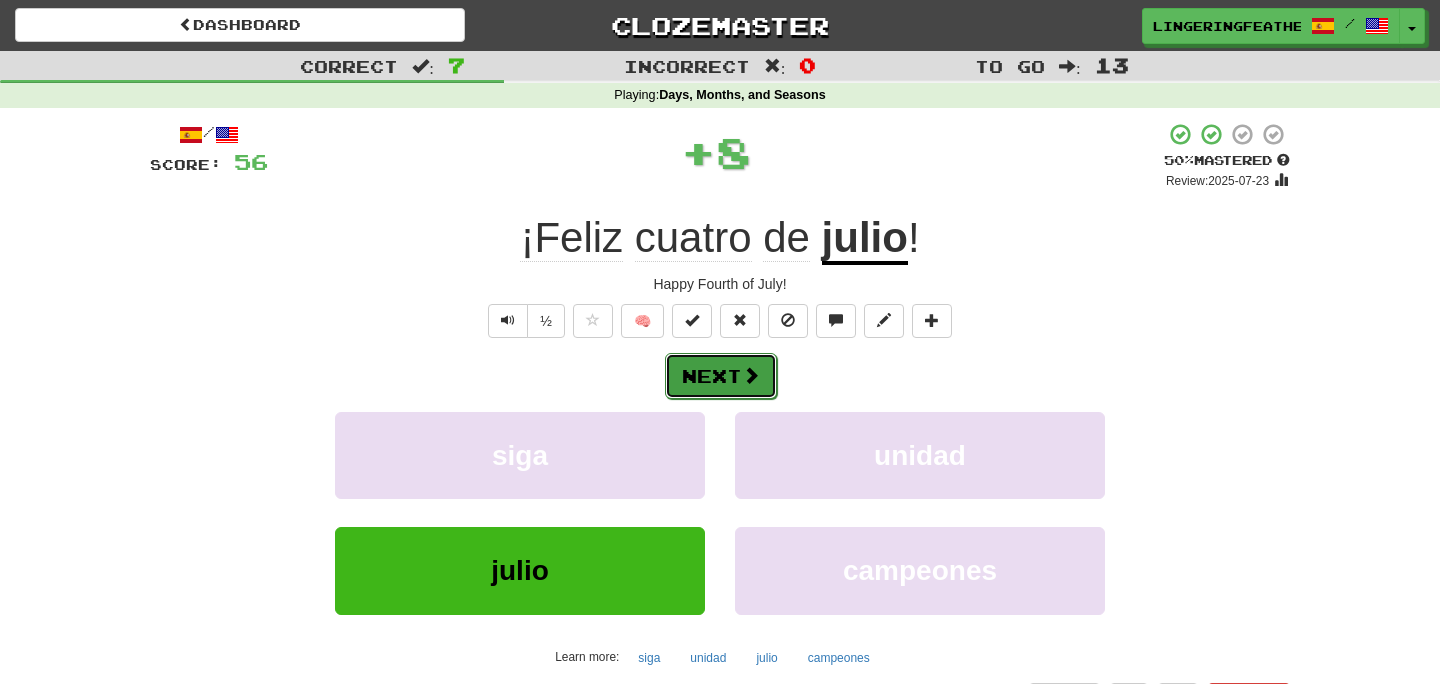 click on "Next" at bounding box center (721, 376) 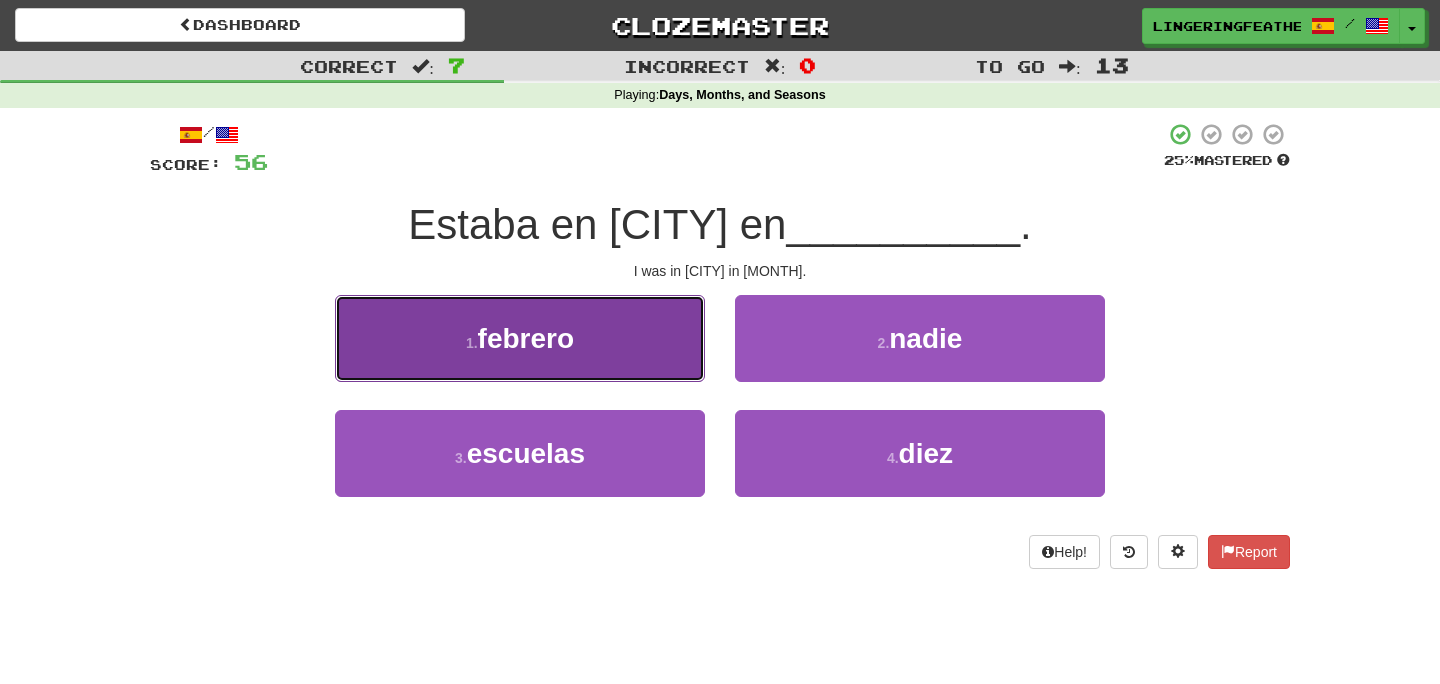 click on "[NUMBER] . [MONTH]" at bounding box center [520, 338] 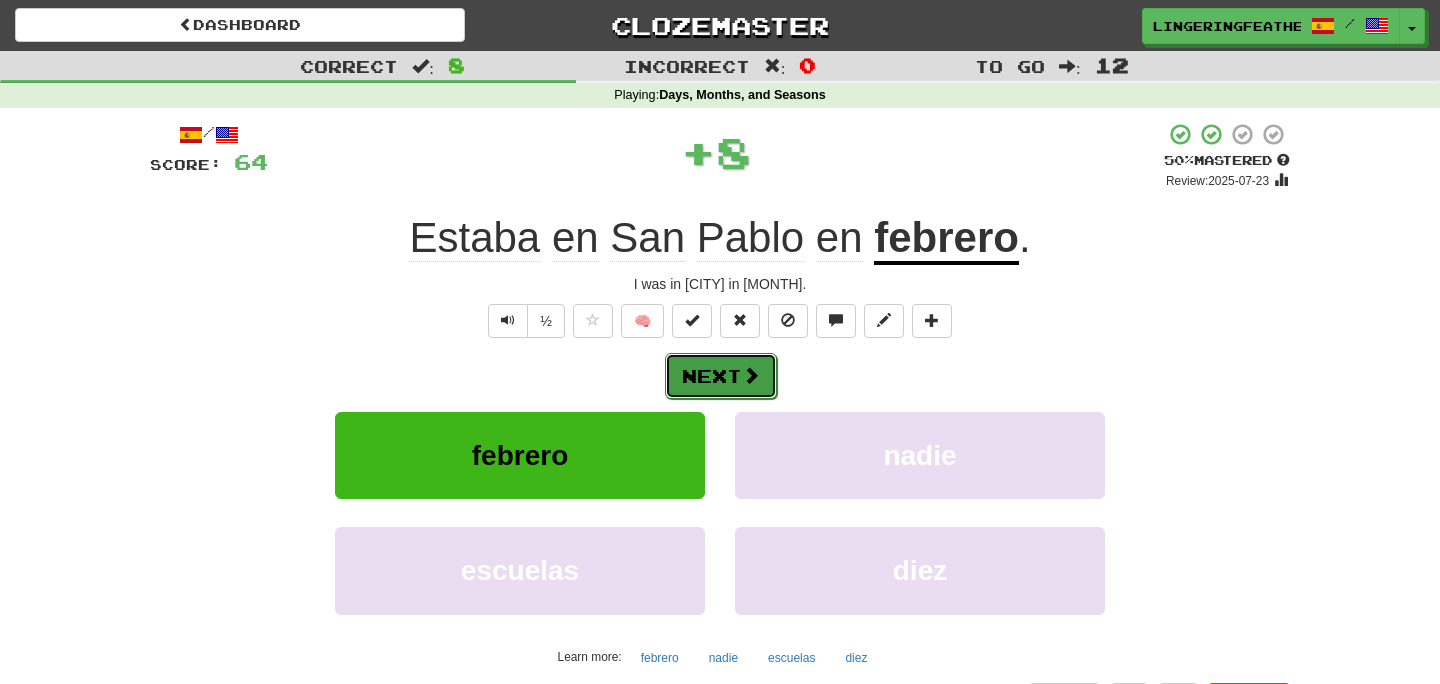 click on "Next" at bounding box center (721, 376) 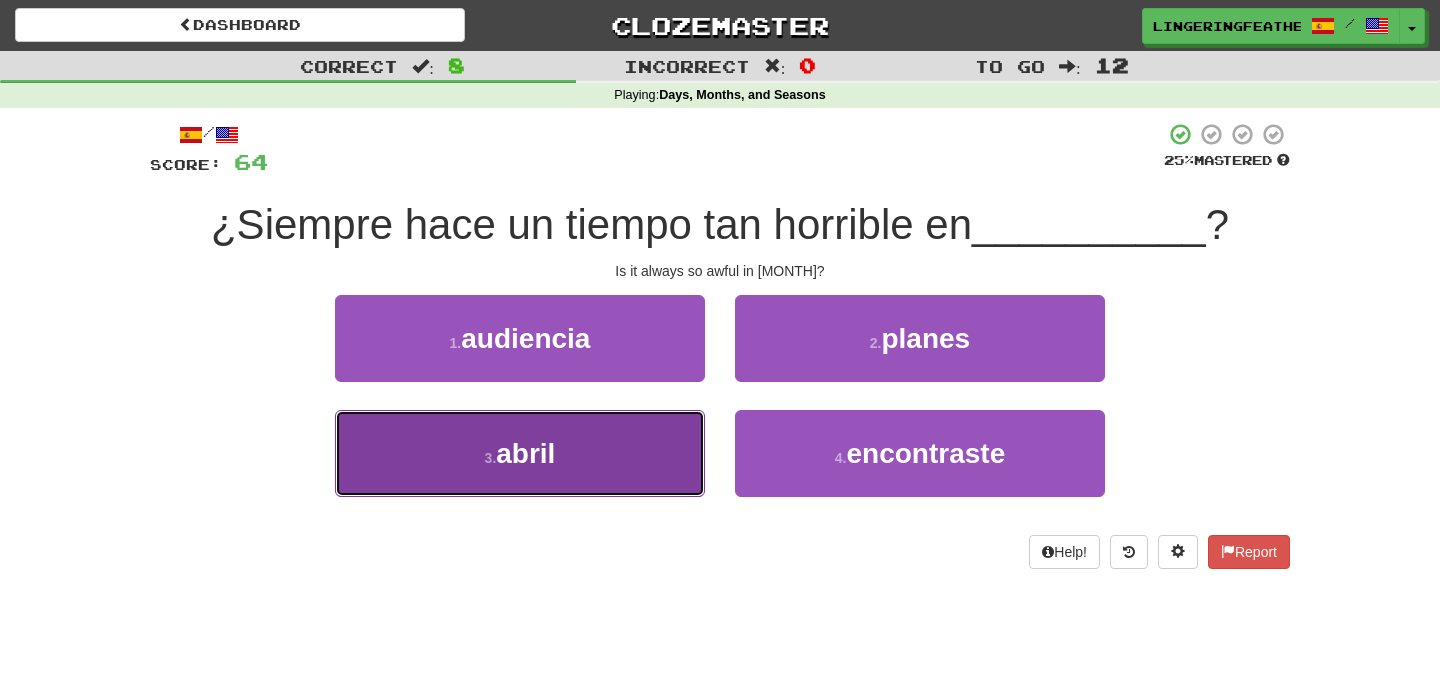 click on "3 .  abril" at bounding box center [520, 453] 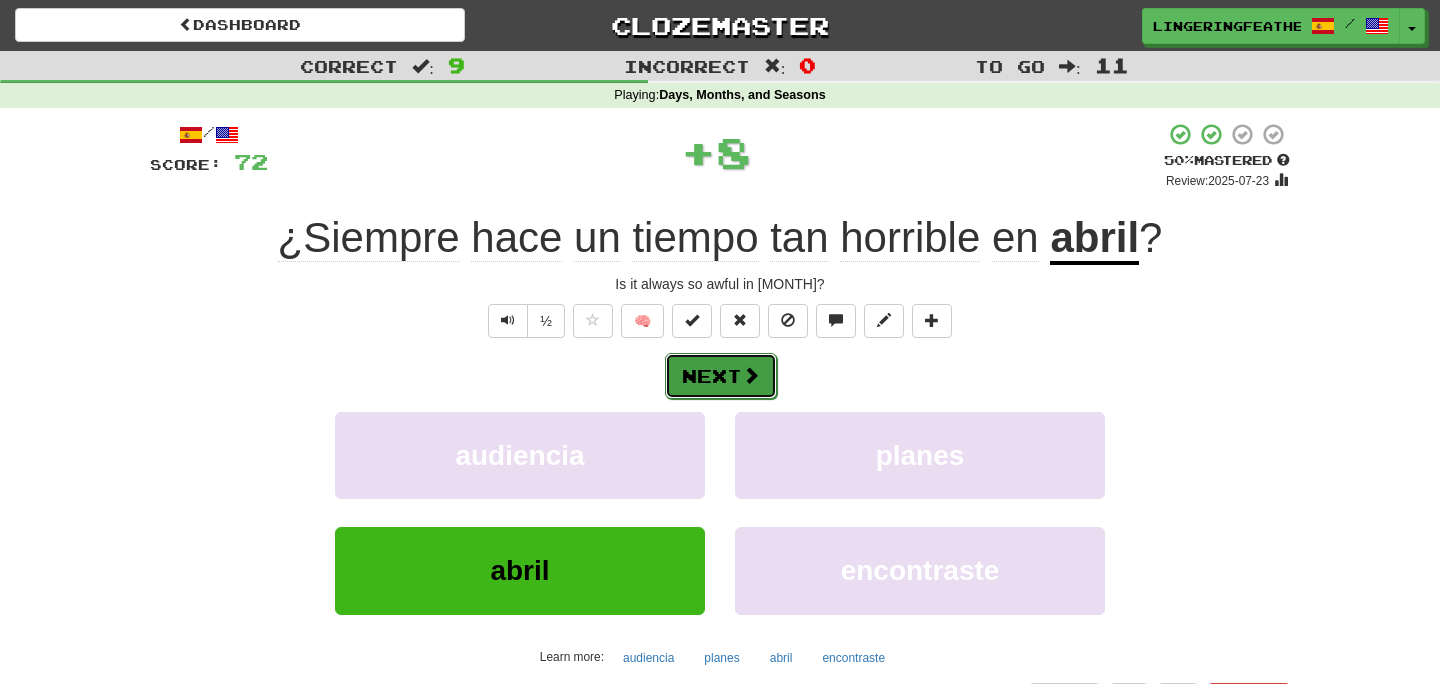 click on "Next" at bounding box center (721, 376) 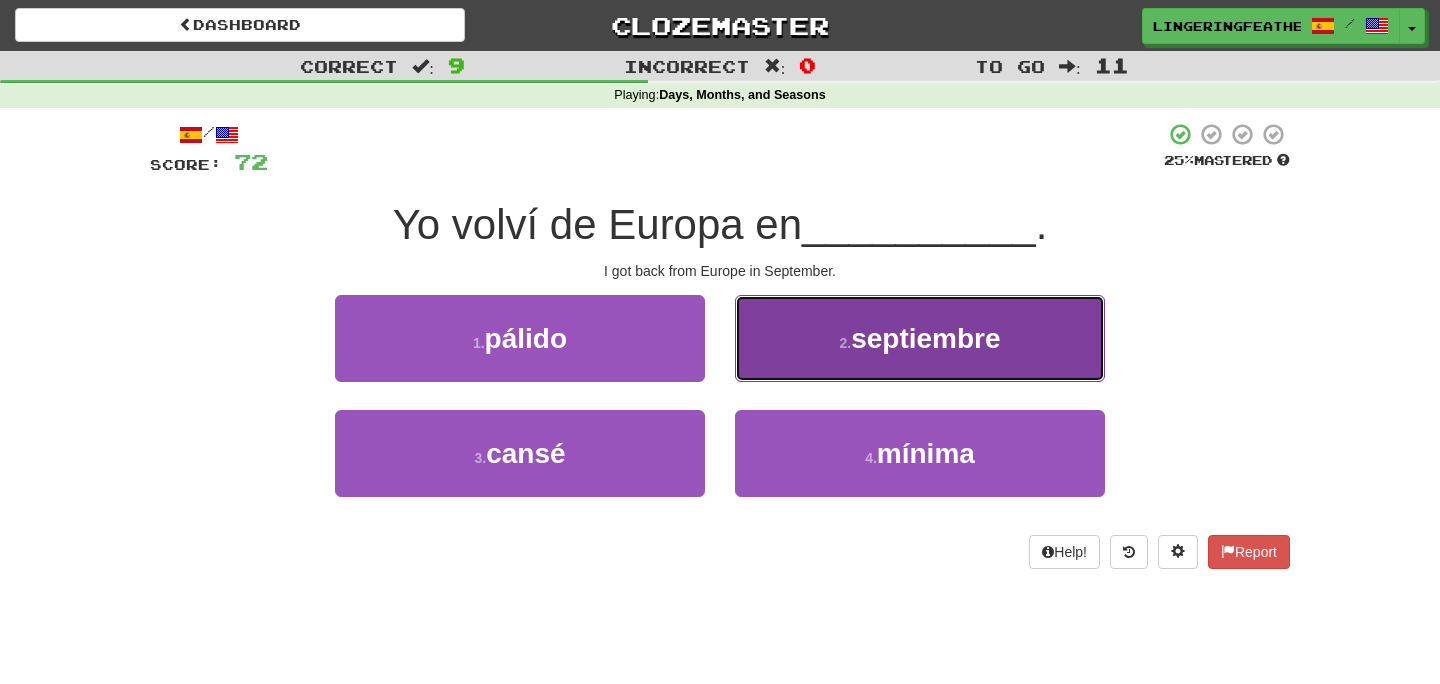 click on "[NUMBER] . [MONTH]" at bounding box center (920, 338) 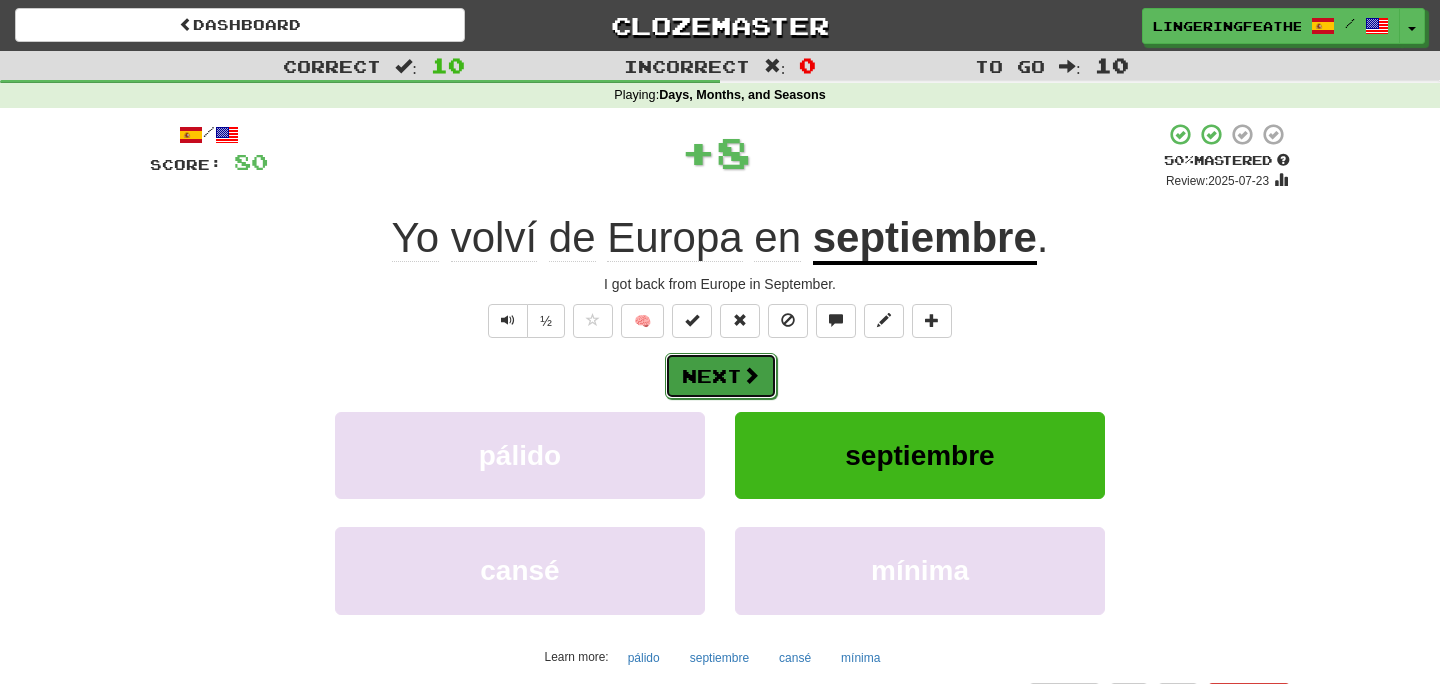 click on "Next" at bounding box center (721, 376) 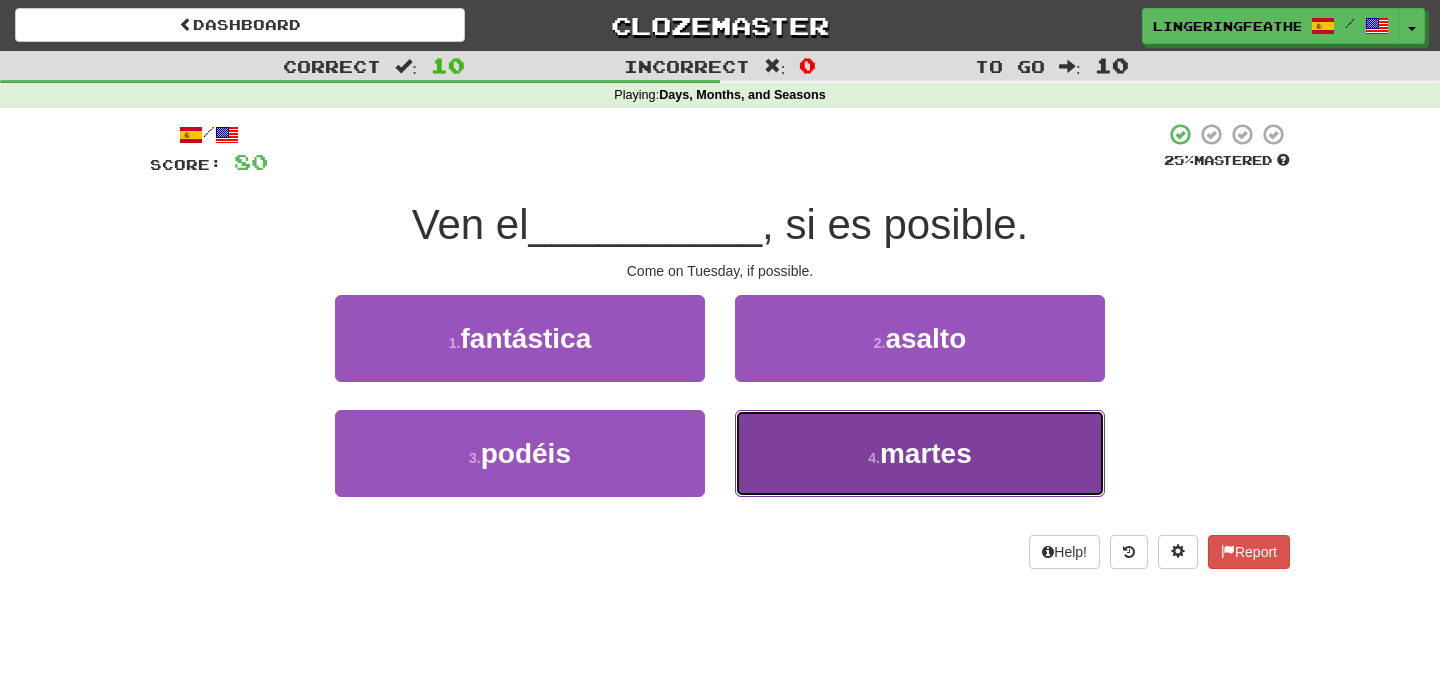 click on "[NUMBER] . [DAY]" at bounding box center [920, 453] 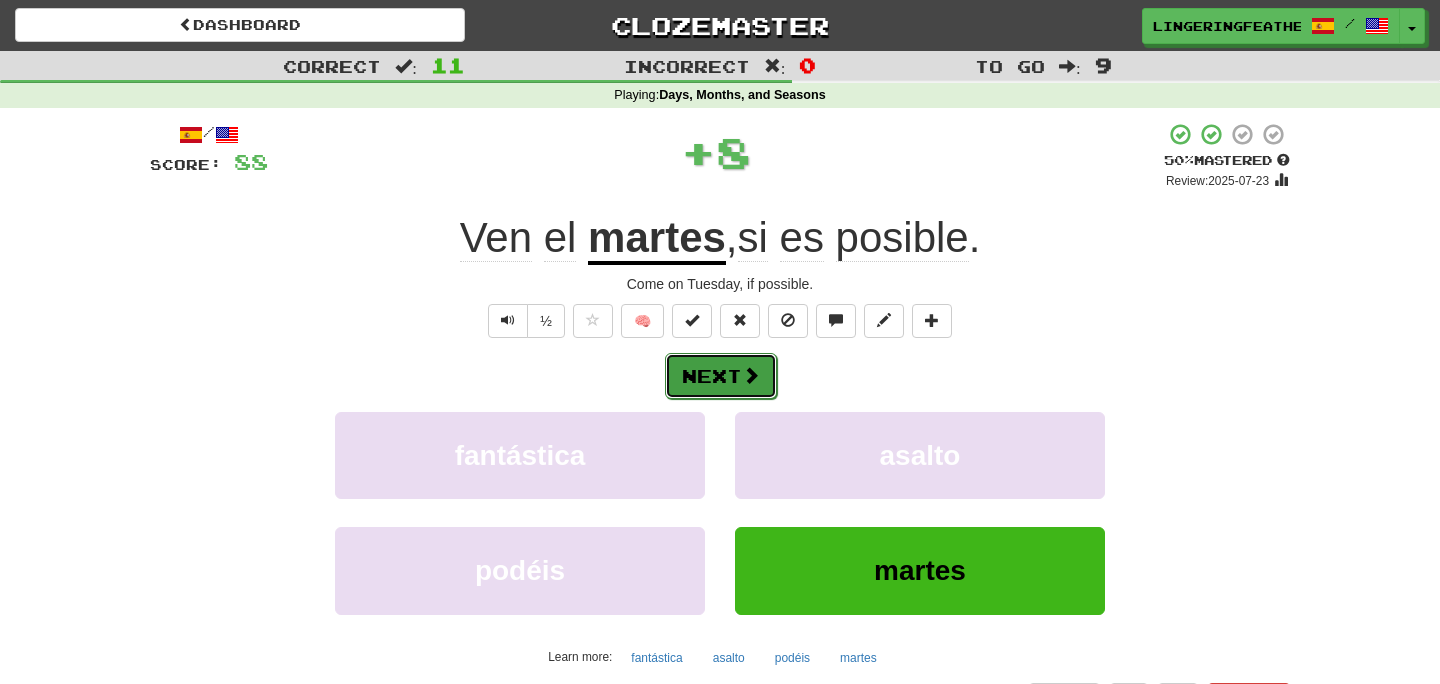click on "Next" at bounding box center [721, 376] 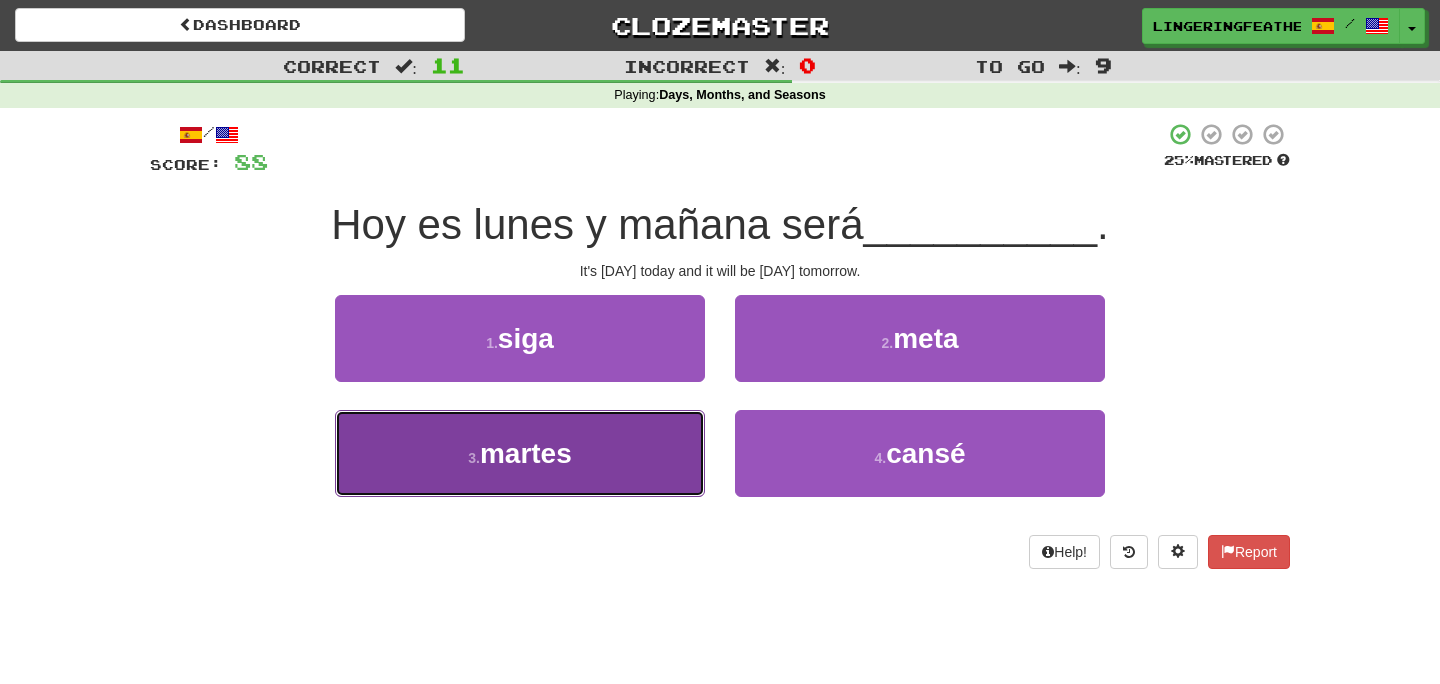 click on "[NUMBER] . [DAY]" at bounding box center [520, 453] 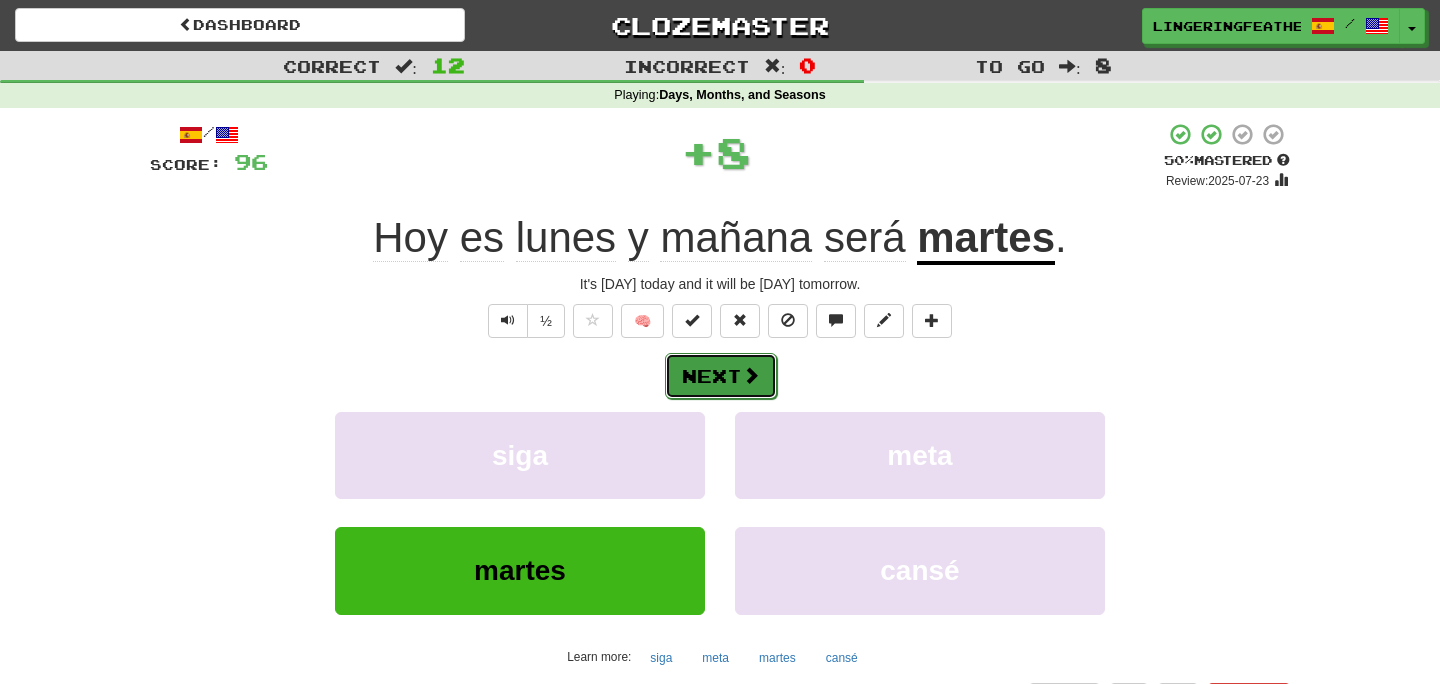 click at bounding box center [751, 375] 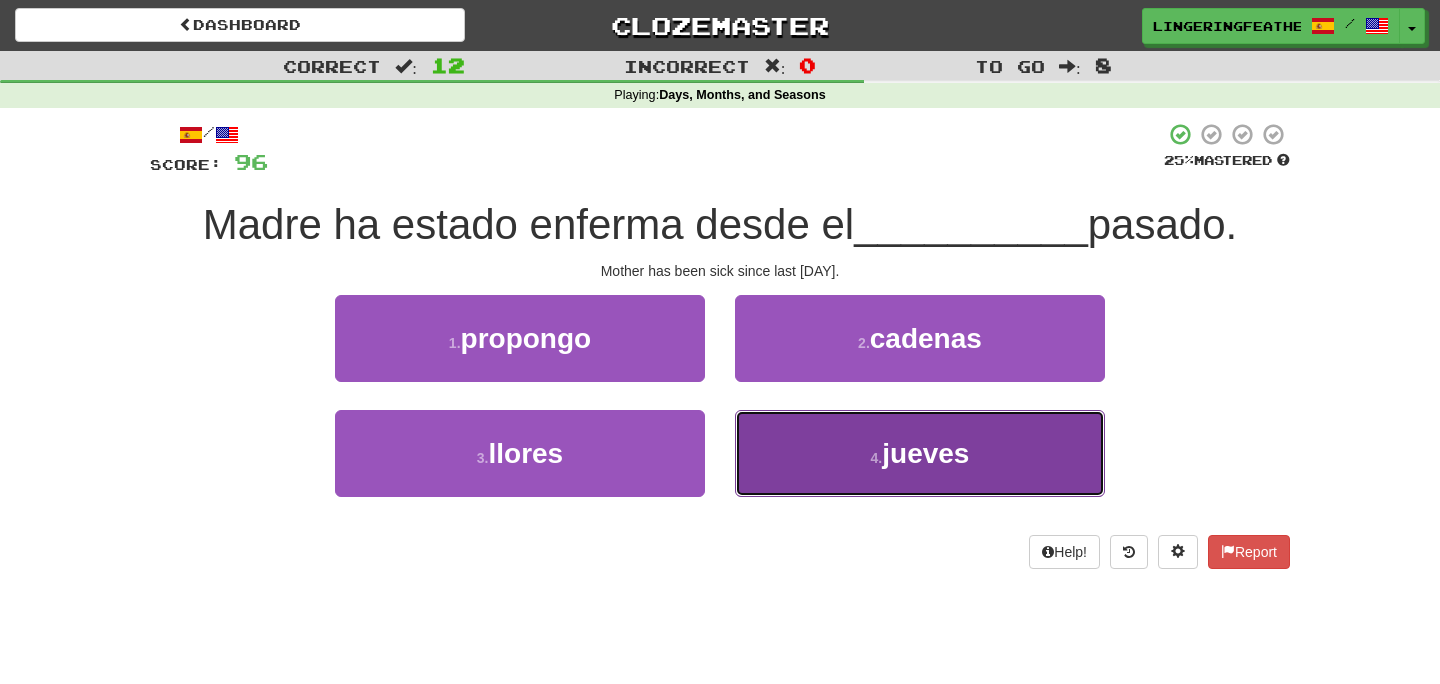 click on "[NUMBER] . [DAY]" at bounding box center [920, 453] 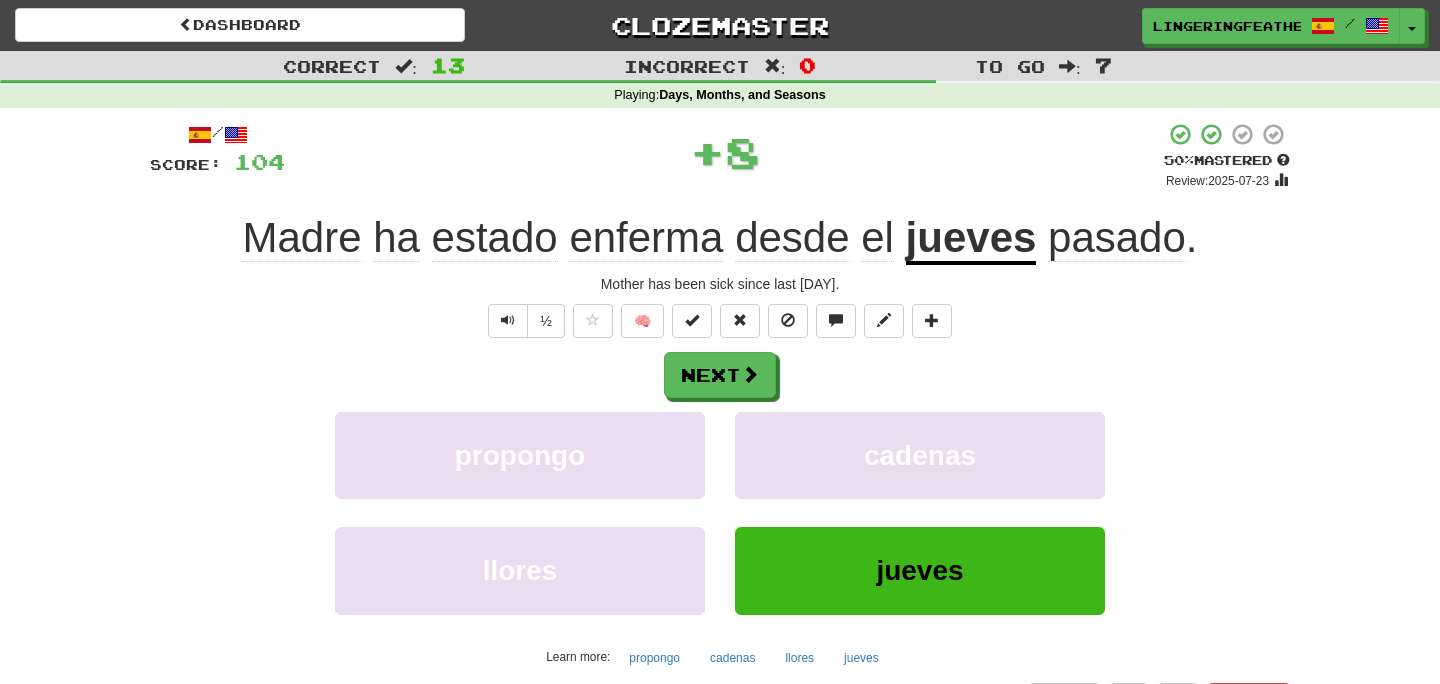 click on "Next propongo cadenas llores [DAY] Learn more: propongo cadenas llores [DAY]" at bounding box center [720, 512] 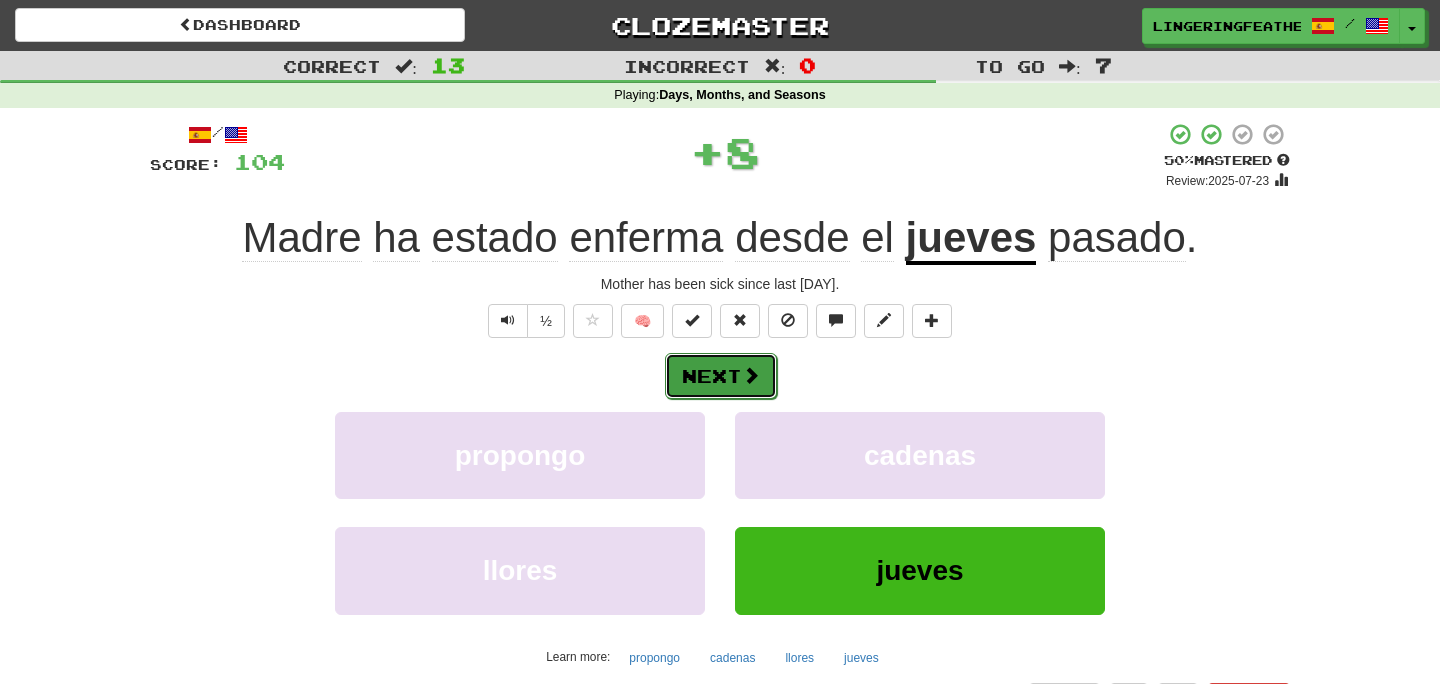 click on "Next" at bounding box center [721, 376] 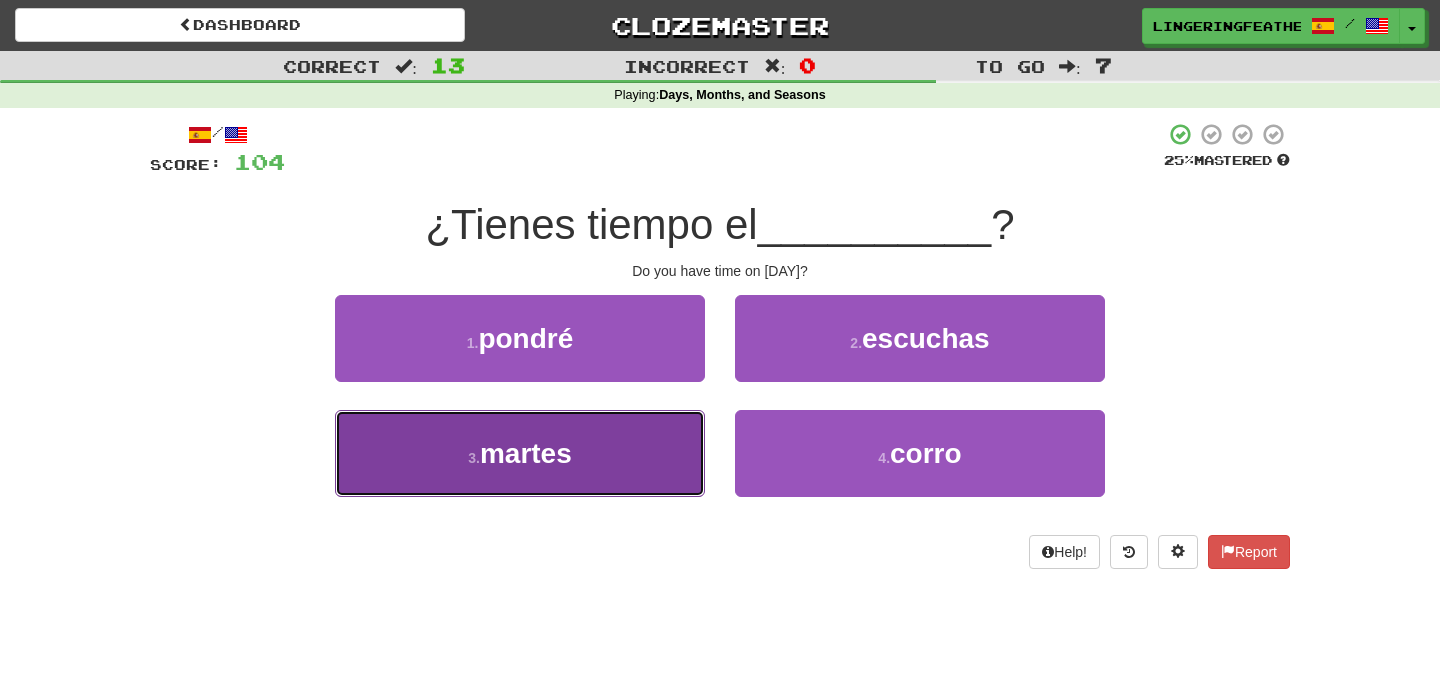 click on "[NUMBER] . [DAY]" at bounding box center (520, 453) 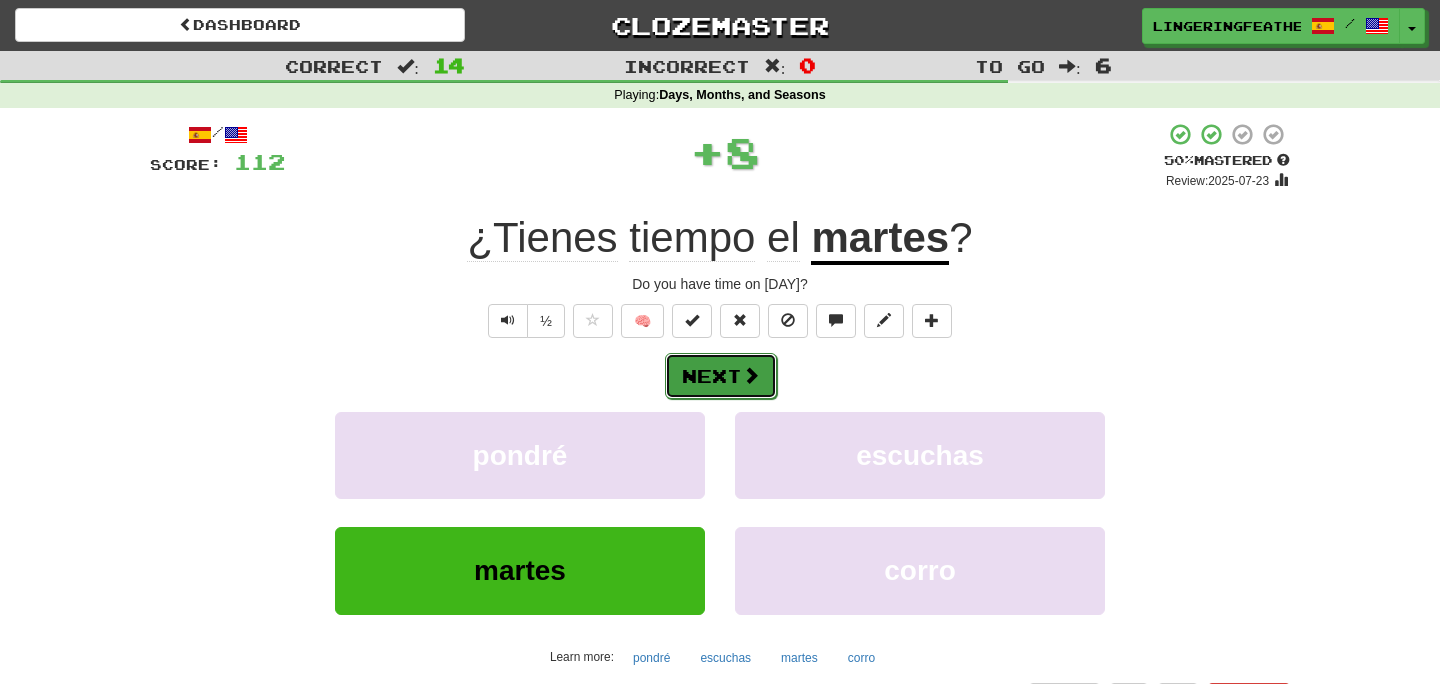 click on "Next" at bounding box center (721, 376) 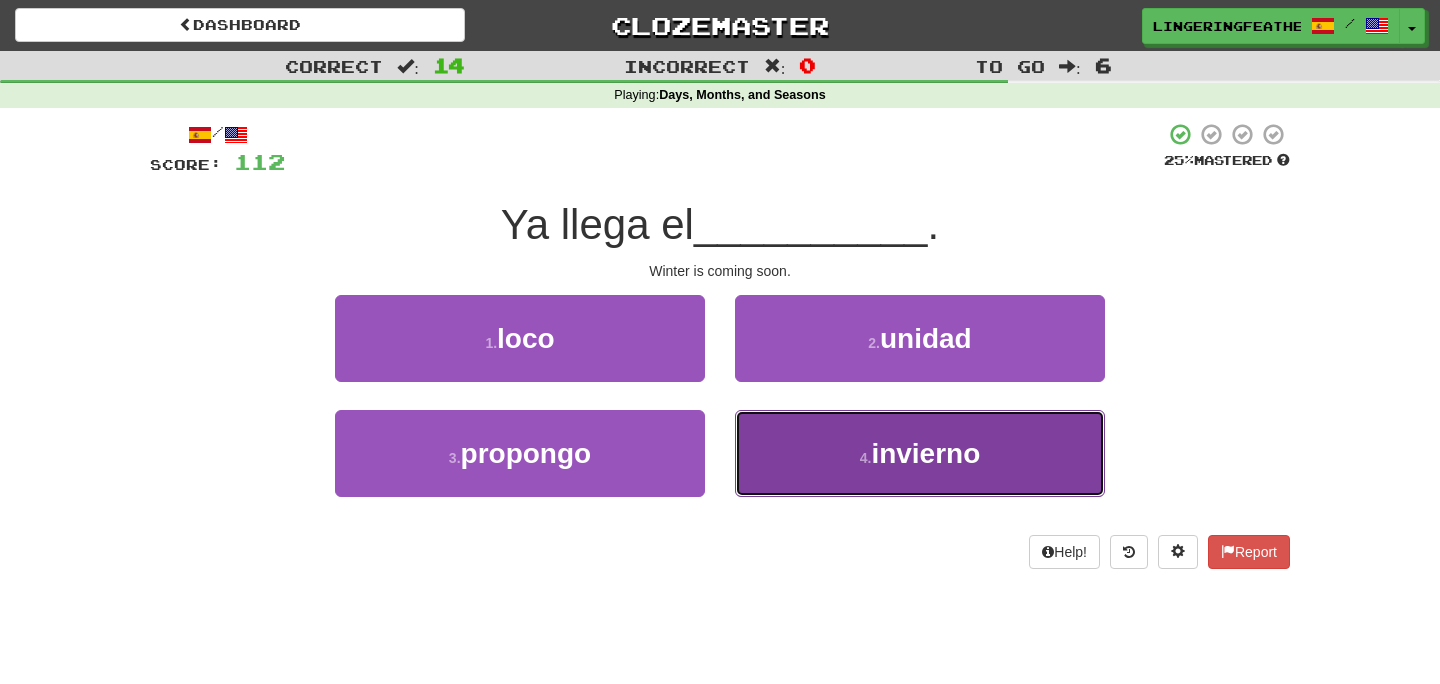click on "[NUMBER] . [SEASON]" at bounding box center (920, 453) 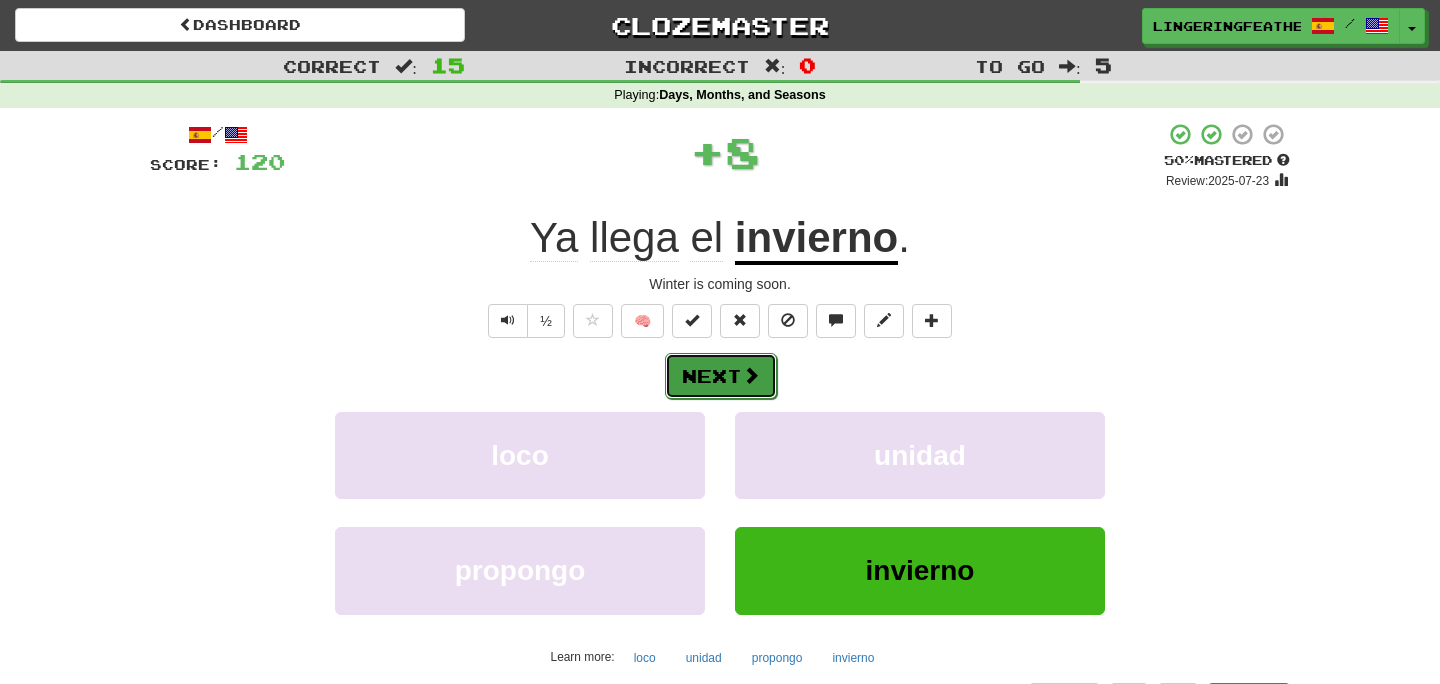 click at bounding box center (751, 375) 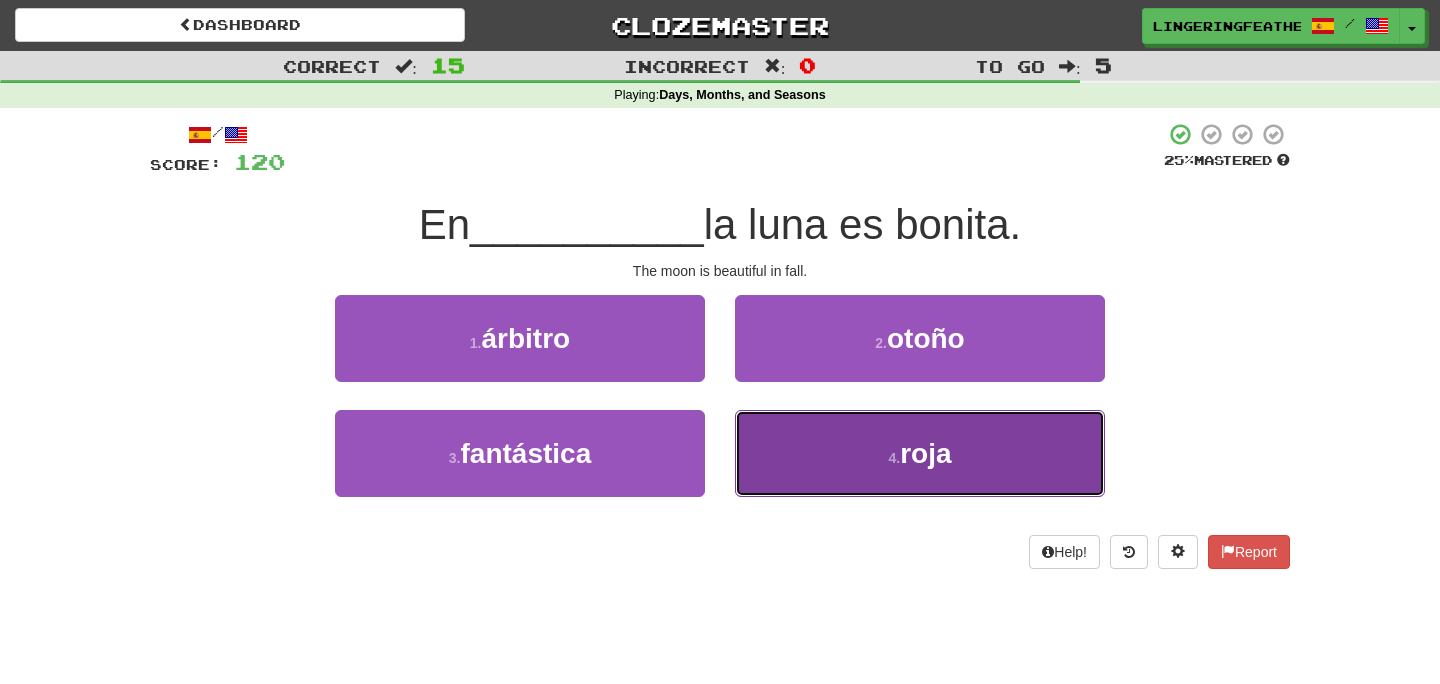 click on "[NUMBER] . [COLOR]" at bounding box center (920, 453) 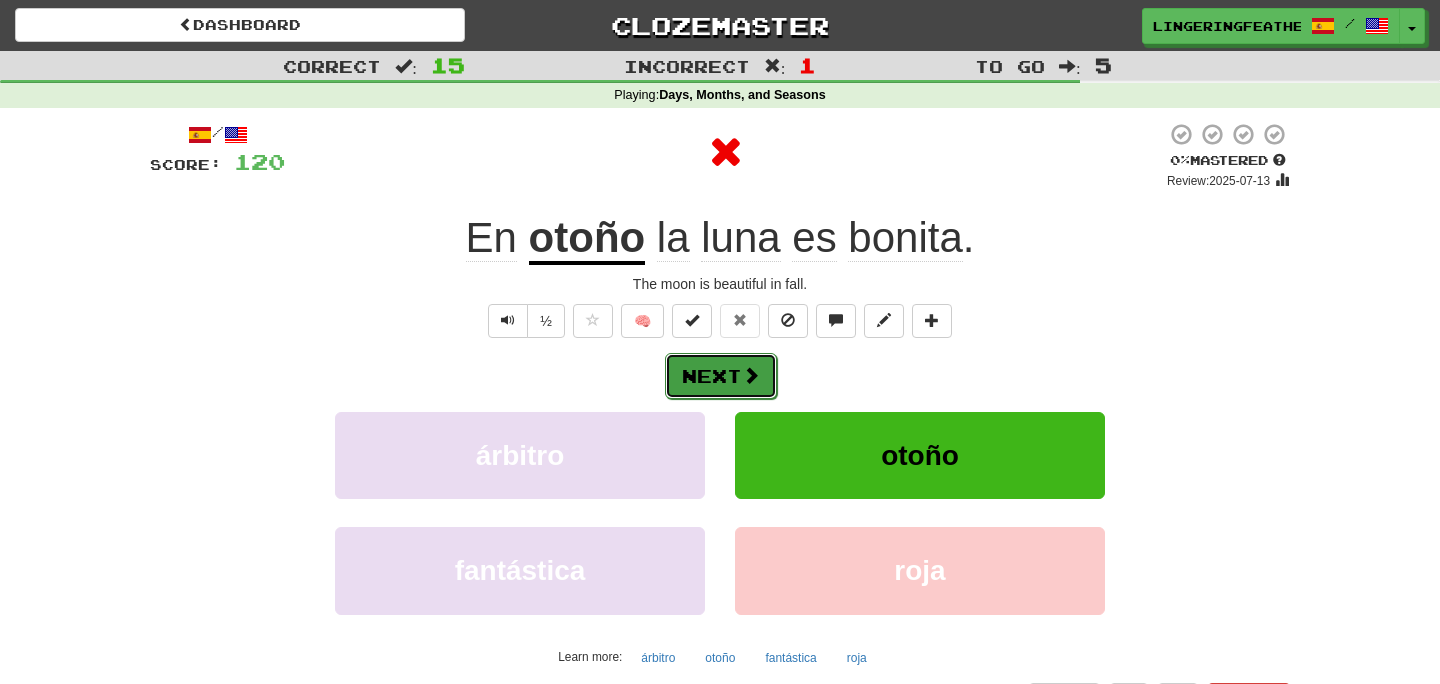 click on "Next" at bounding box center (721, 376) 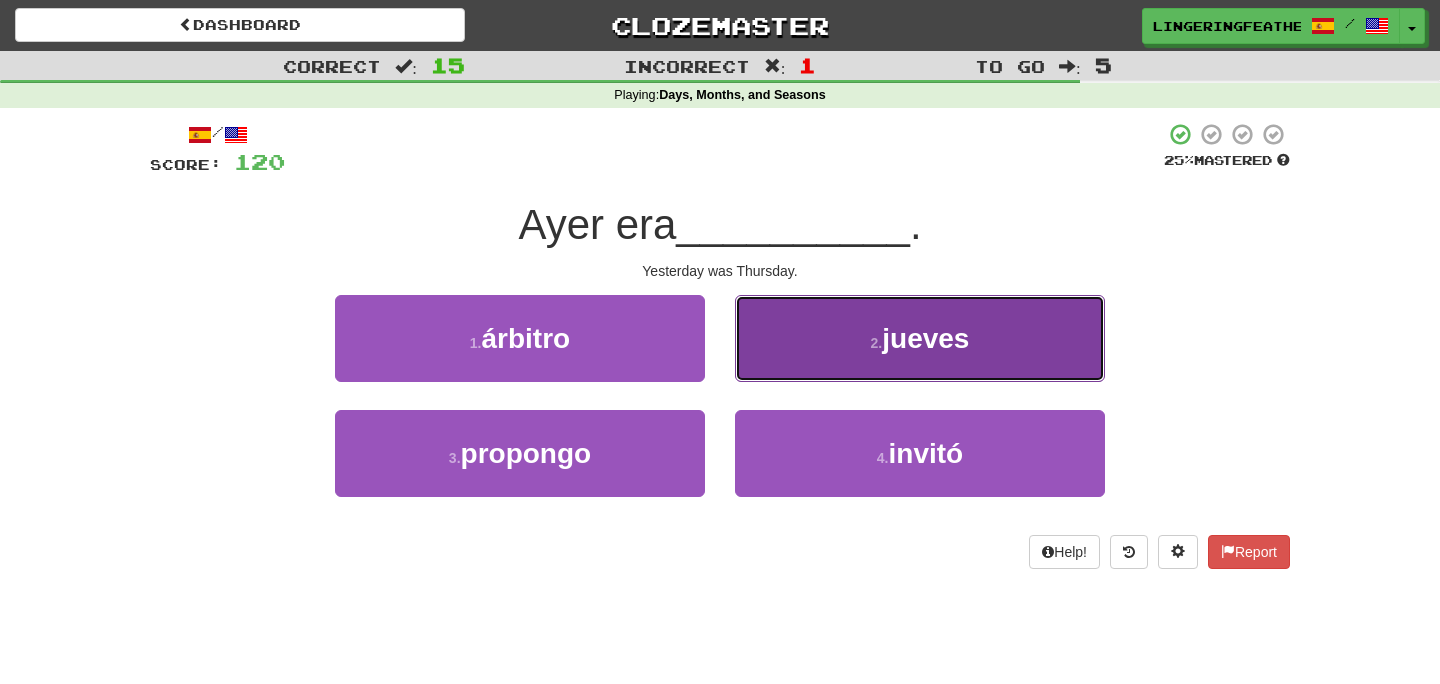 click on "[NUMBER] . [DAY]" at bounding box center (920, 338) 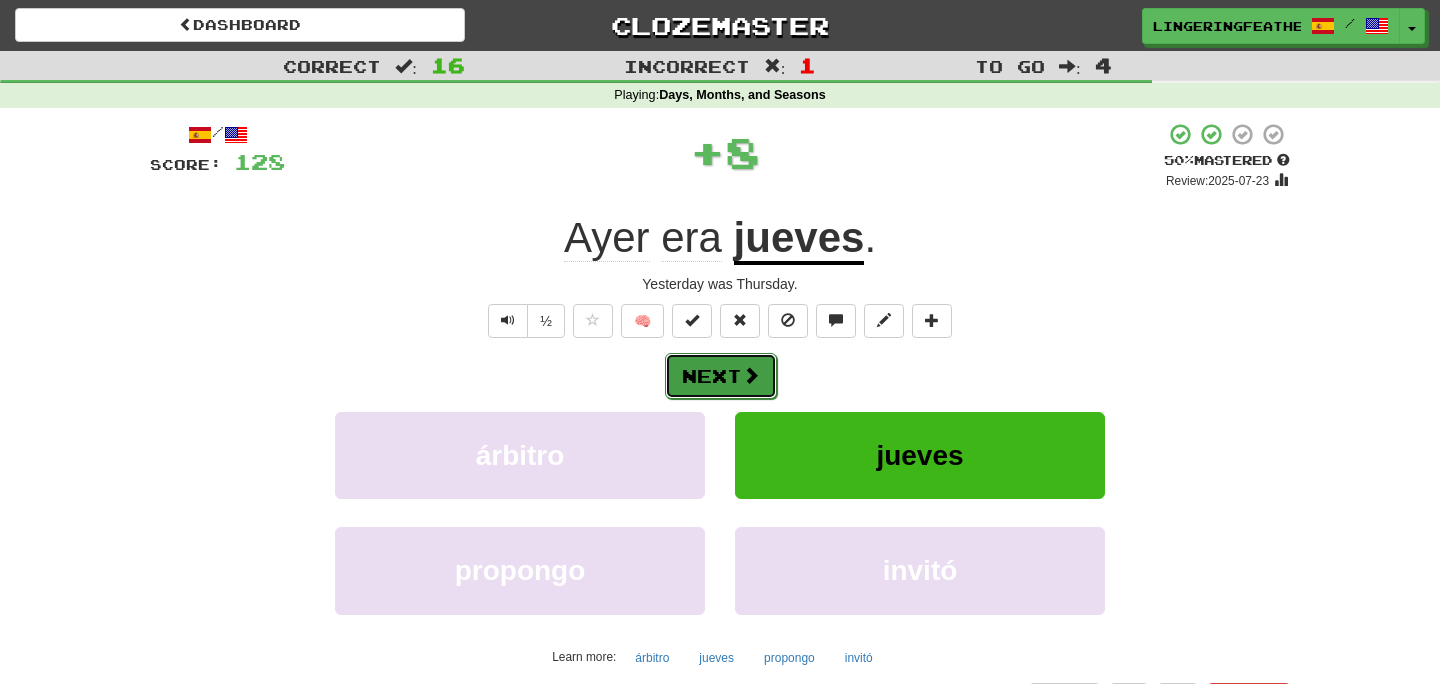 click on "Next" at bounding box center [721, 376] 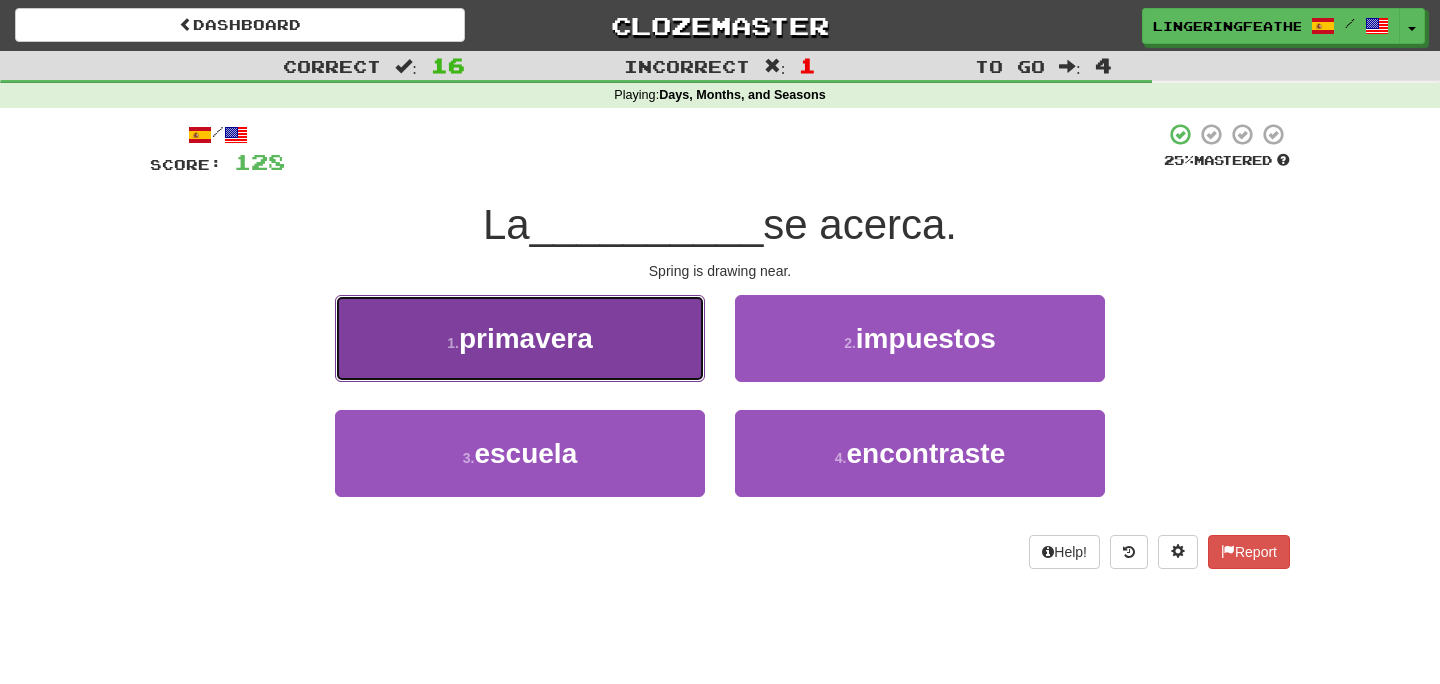 click on "[NUMBER] . [SEASON]" at bounding box center [520, 338] 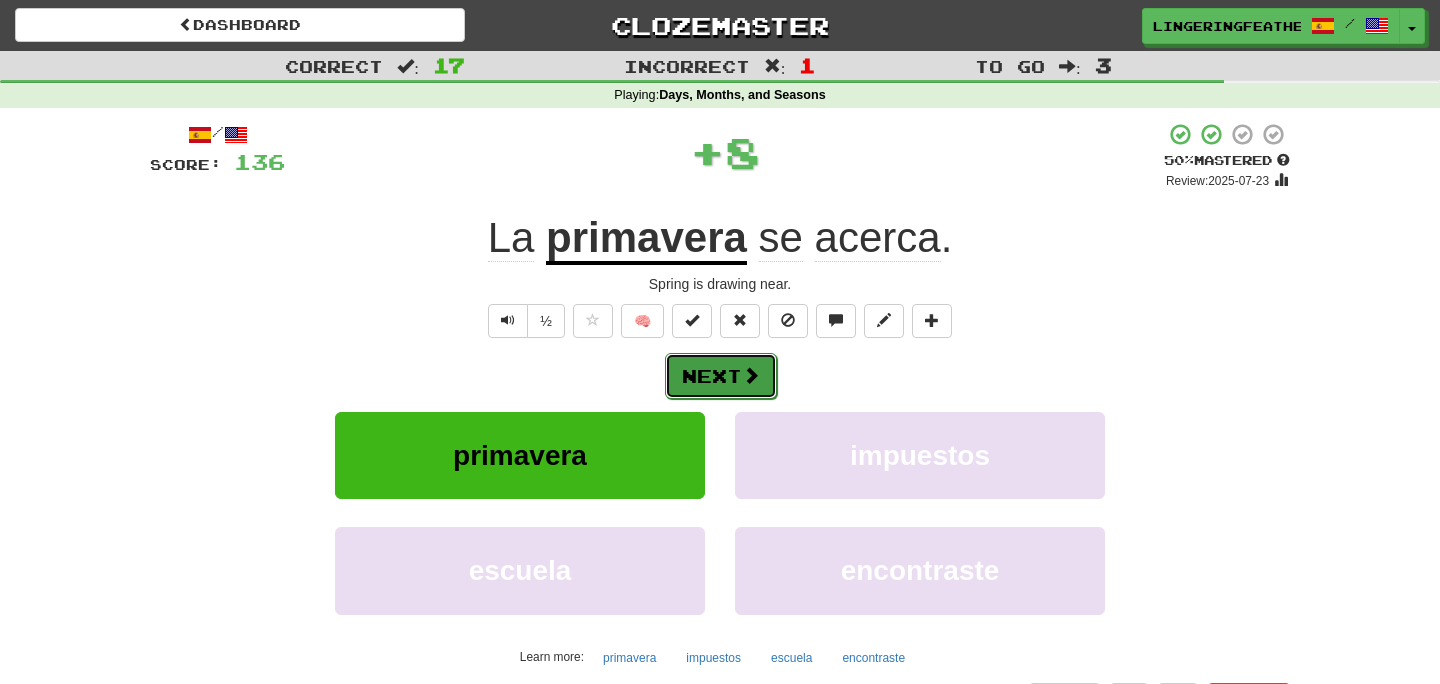 click on "Next" at bounding box center [721, 376] 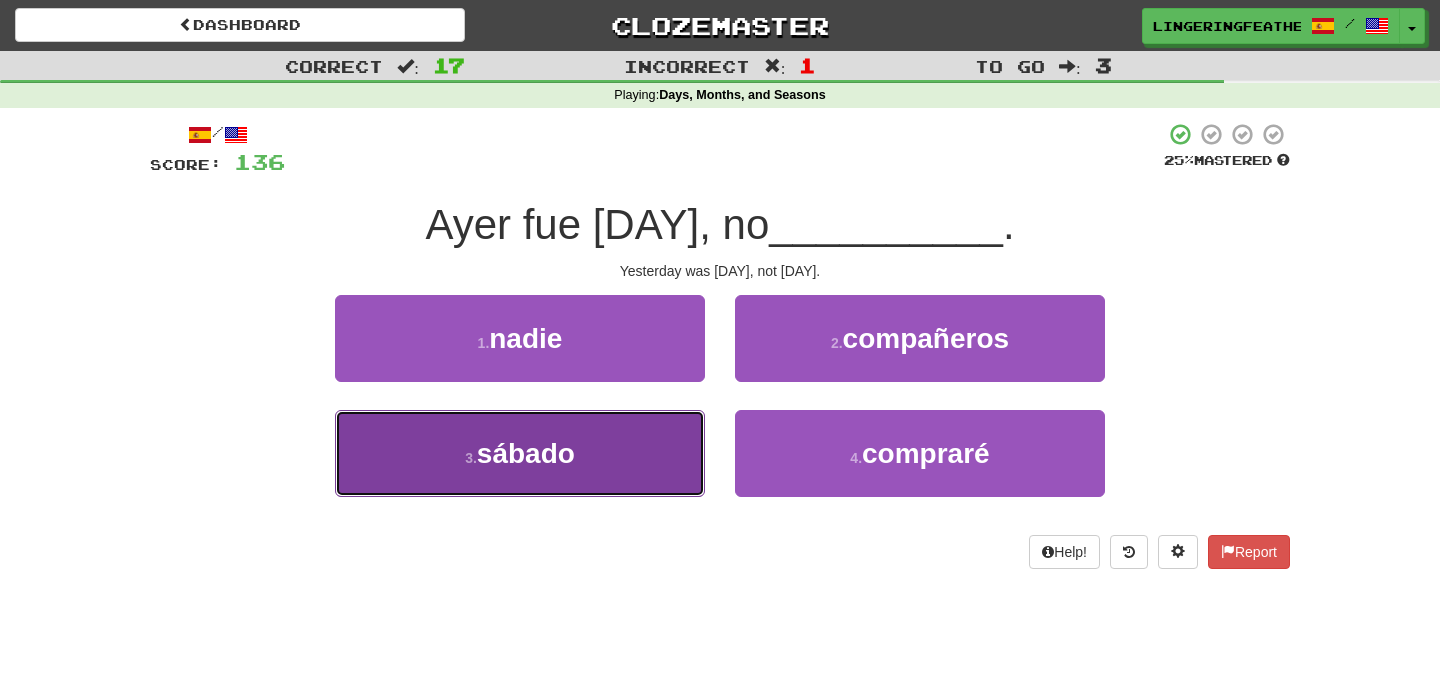 click on "[NUMBER] . [DAY]" at bounding box center [520, 453] 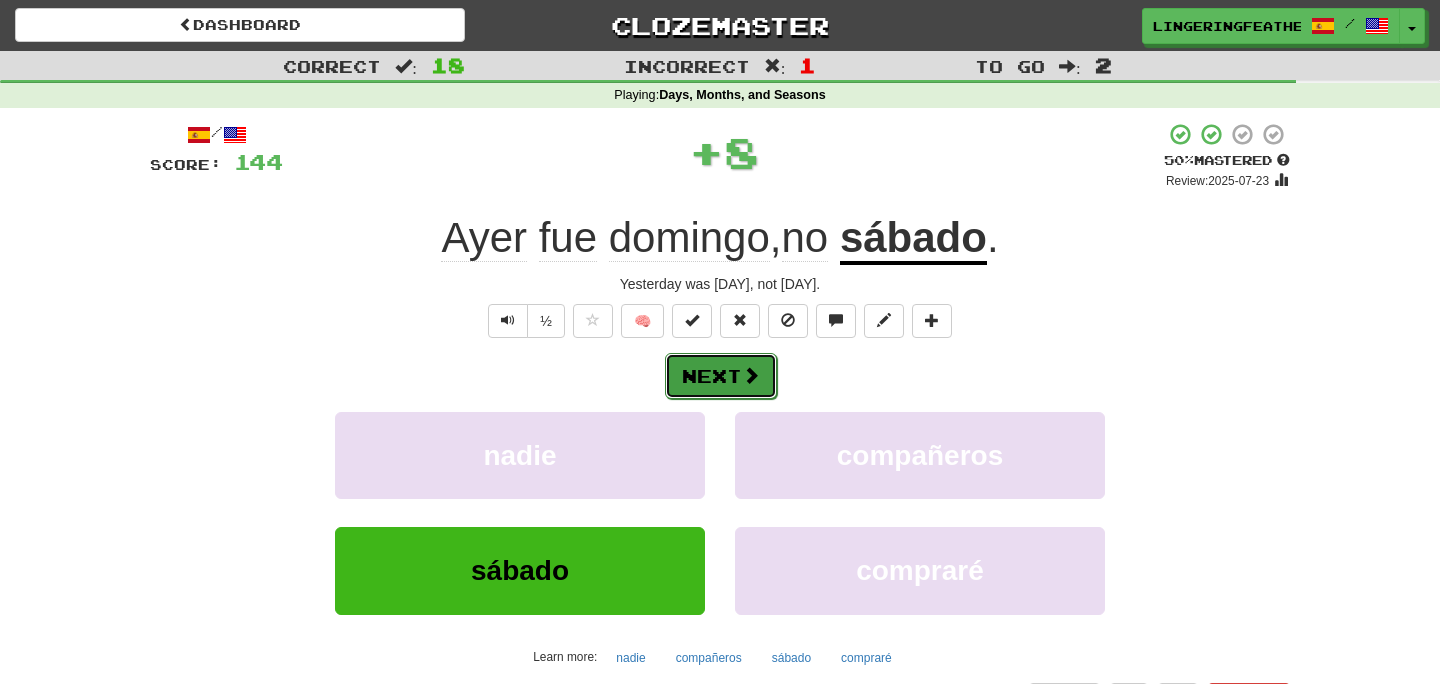 click at bounding box center (751, 375) 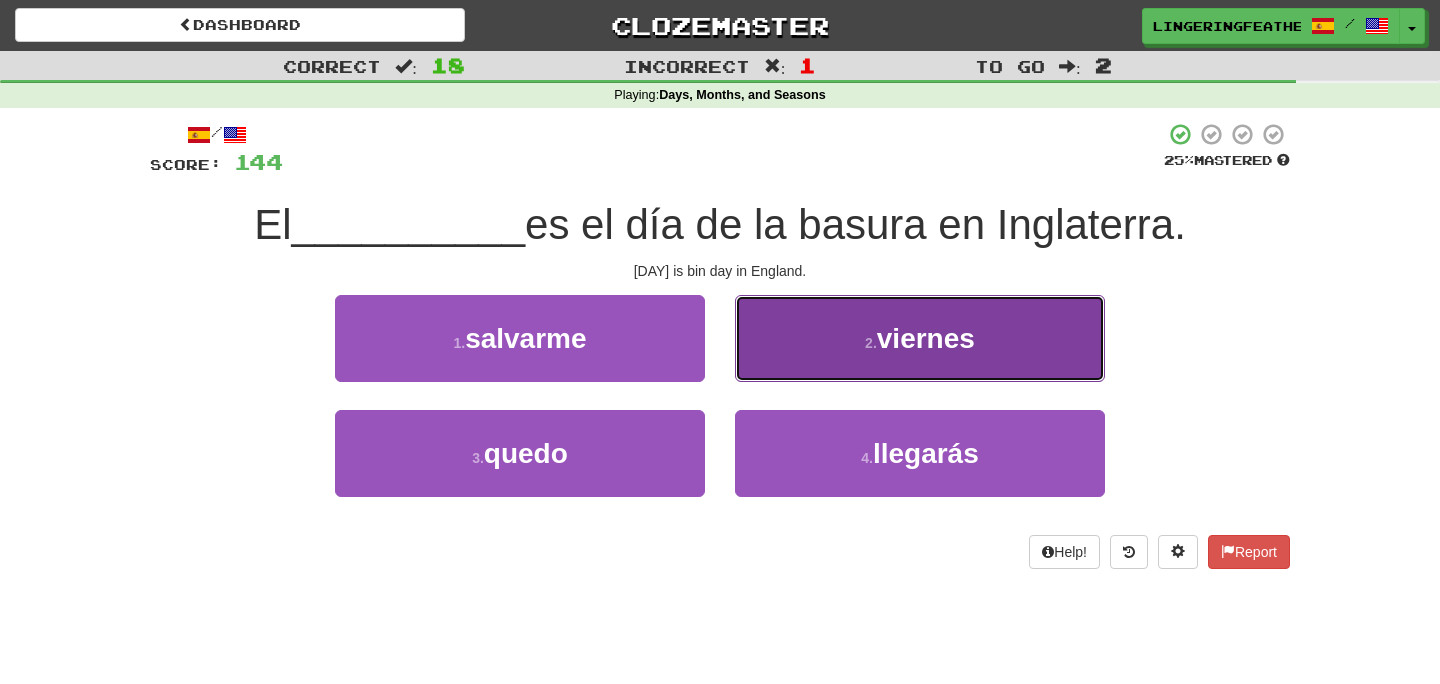 click on "[NUMBER] . [DAY]" at bounding box center [920, 338] 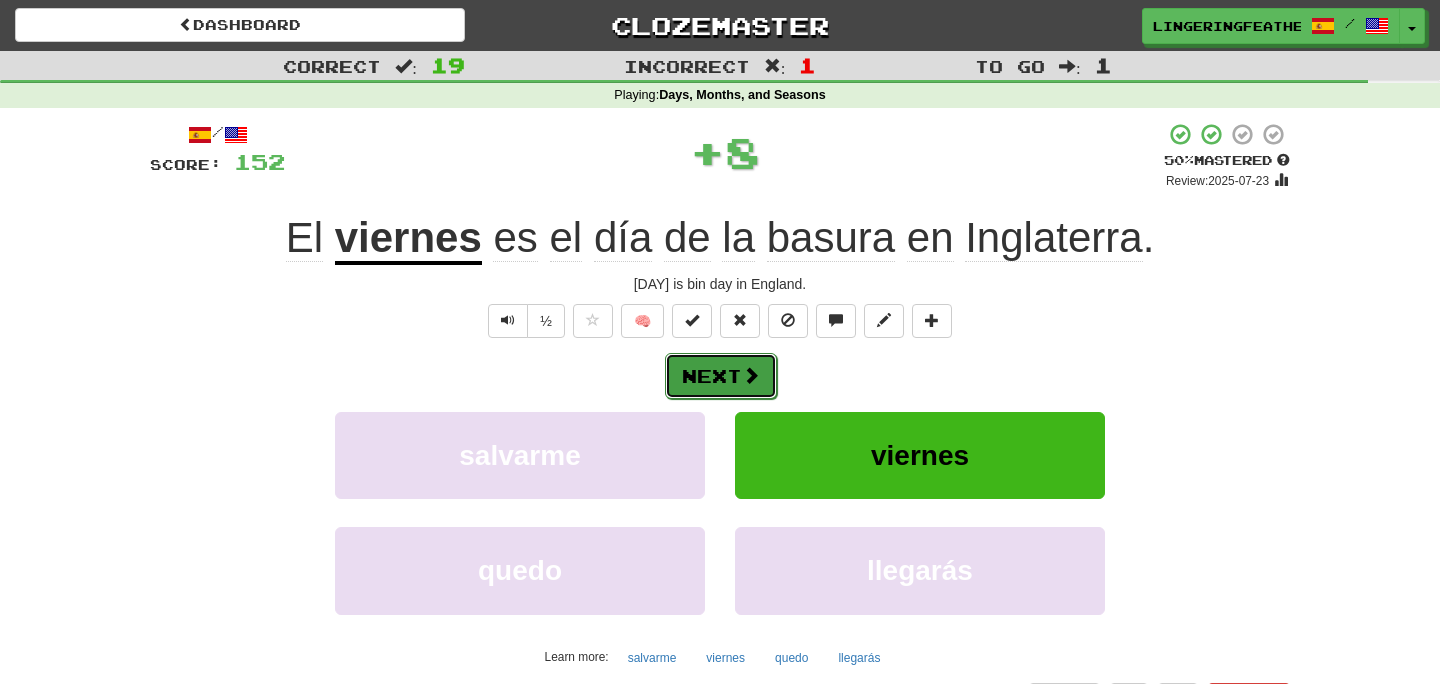 click on "Next" at bounding box center (721, 376) 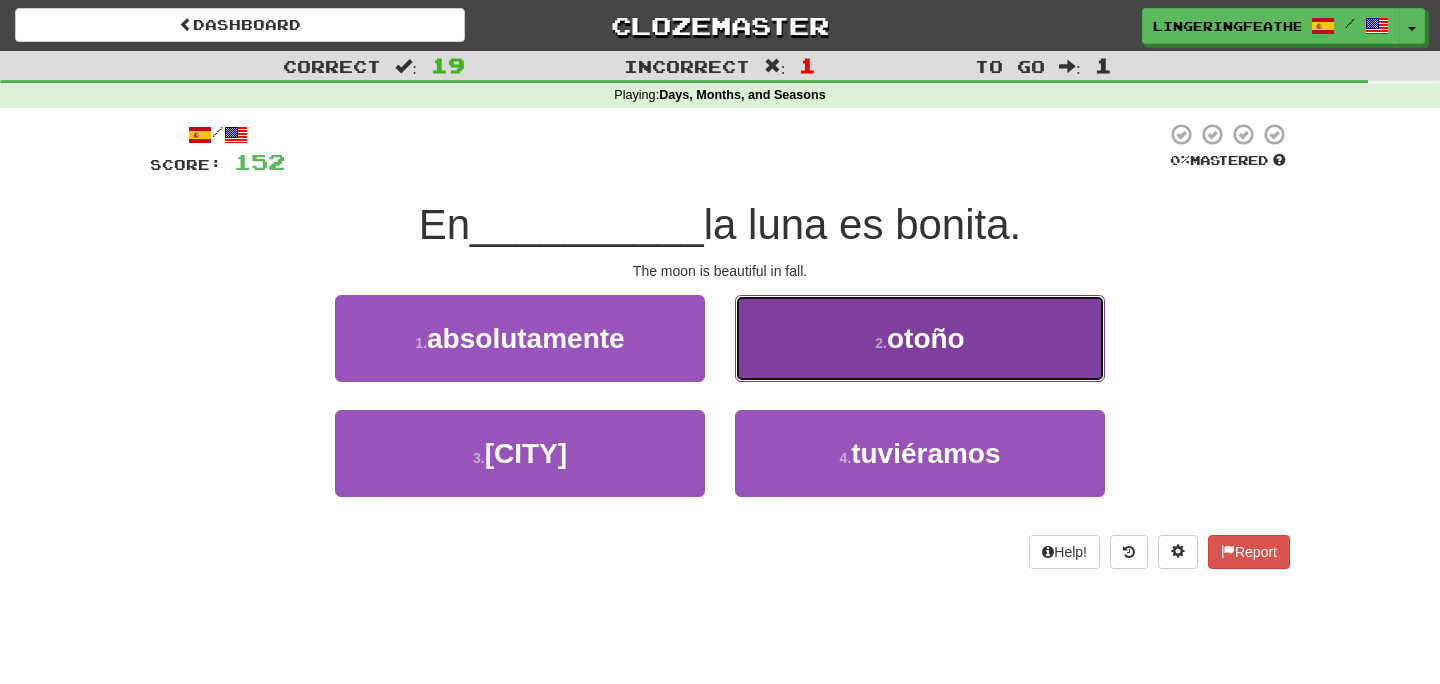 click on "[NUMBER] . [SEASON]" at bounding box center [920, 338] 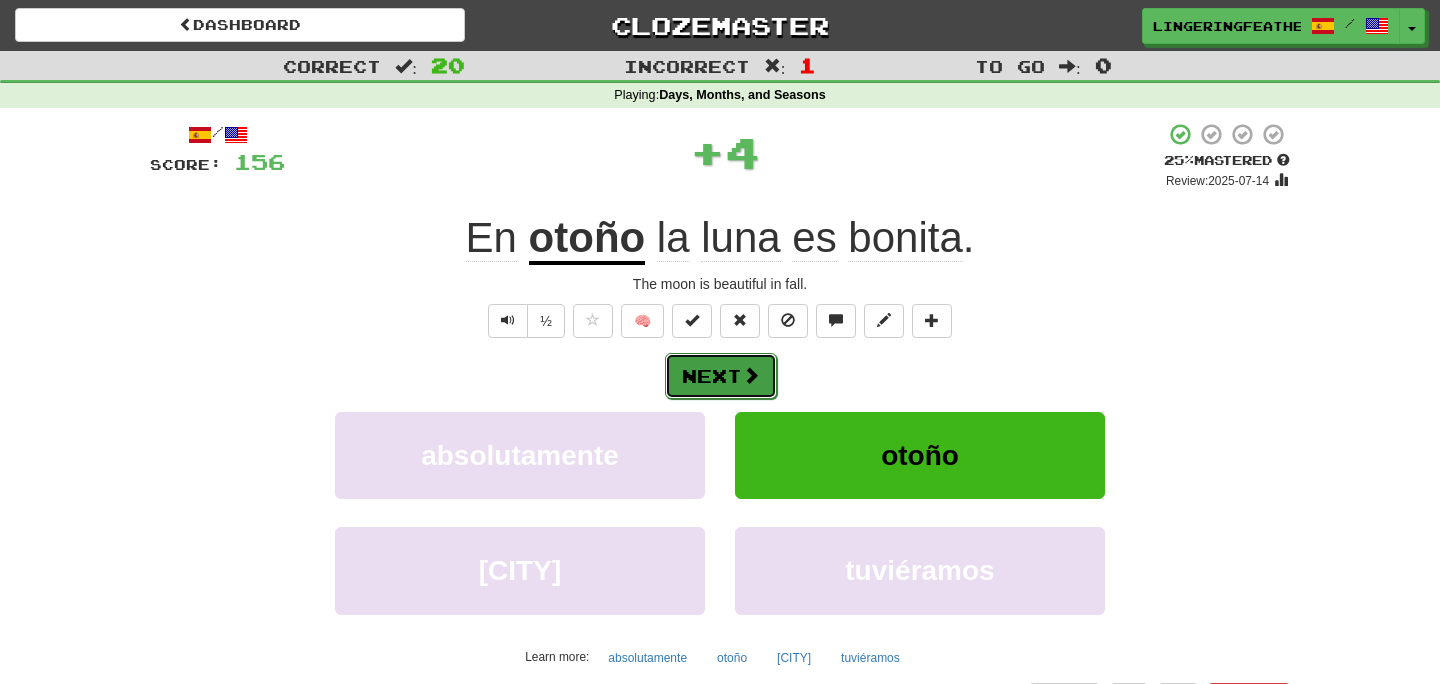 click on "Next" at bounding box center (721, 376) 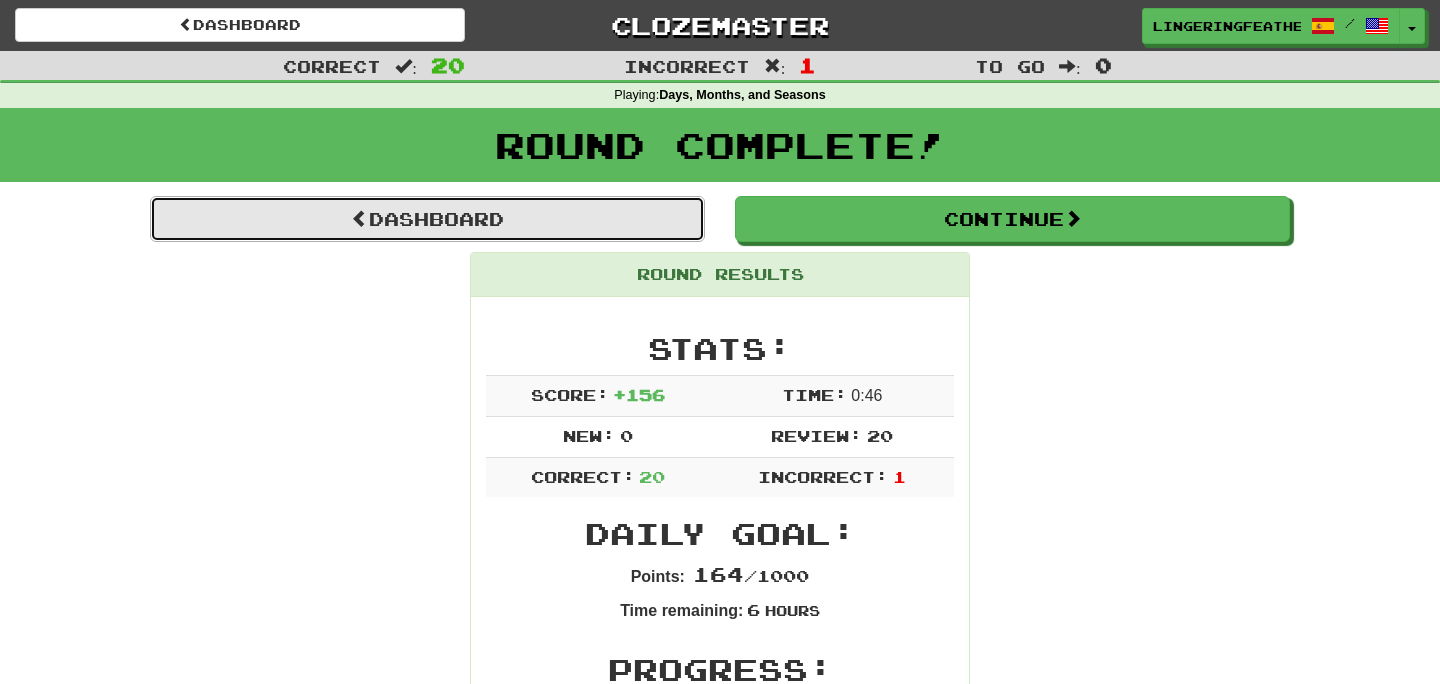 click on "Dashboard" at bounding box center [427, 219] 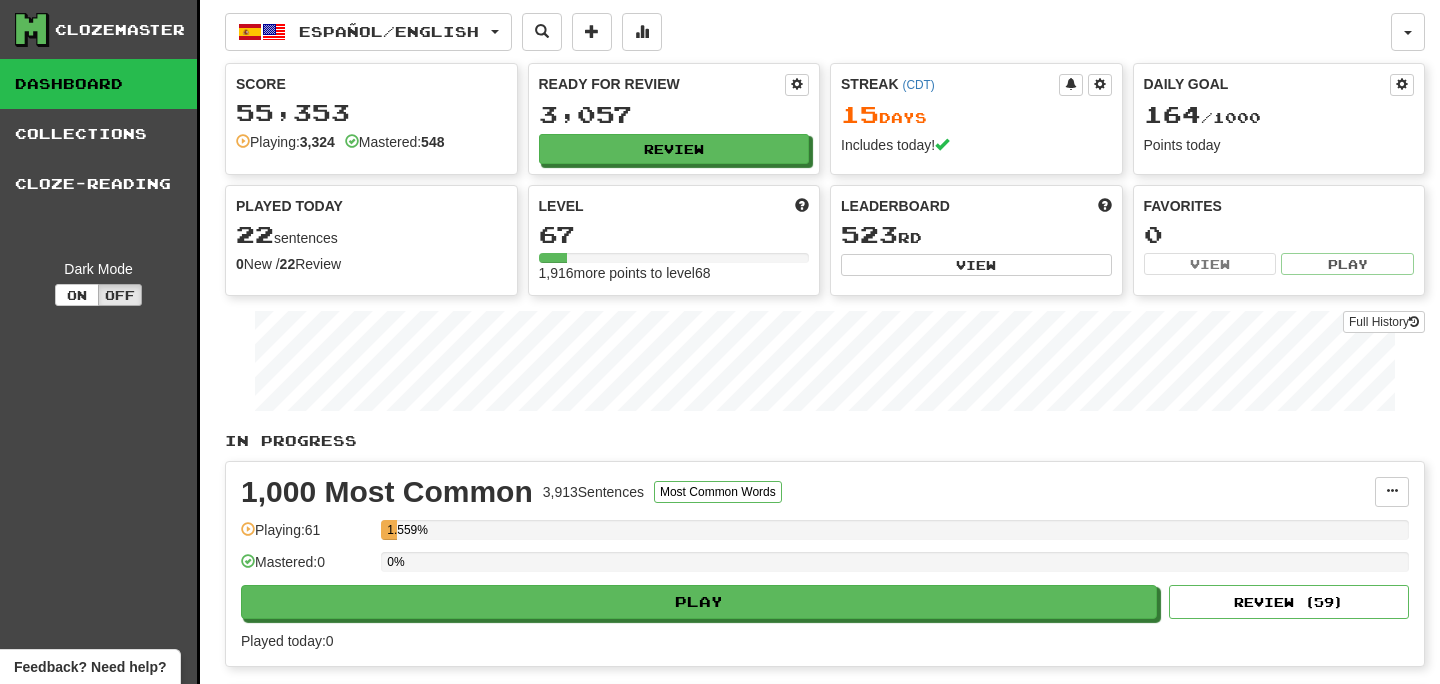 scroll, scrollTop: 0, scrollLeft: 0, axis: both 